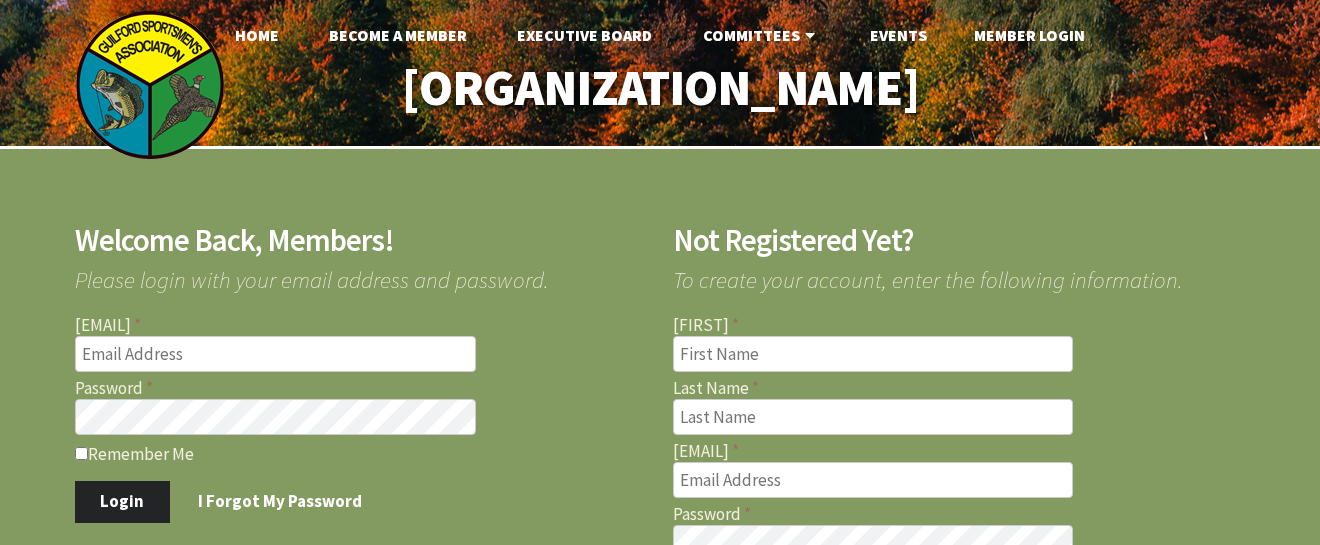 scroll, scrollTop: 0, scrollLeft: 0, axis: both 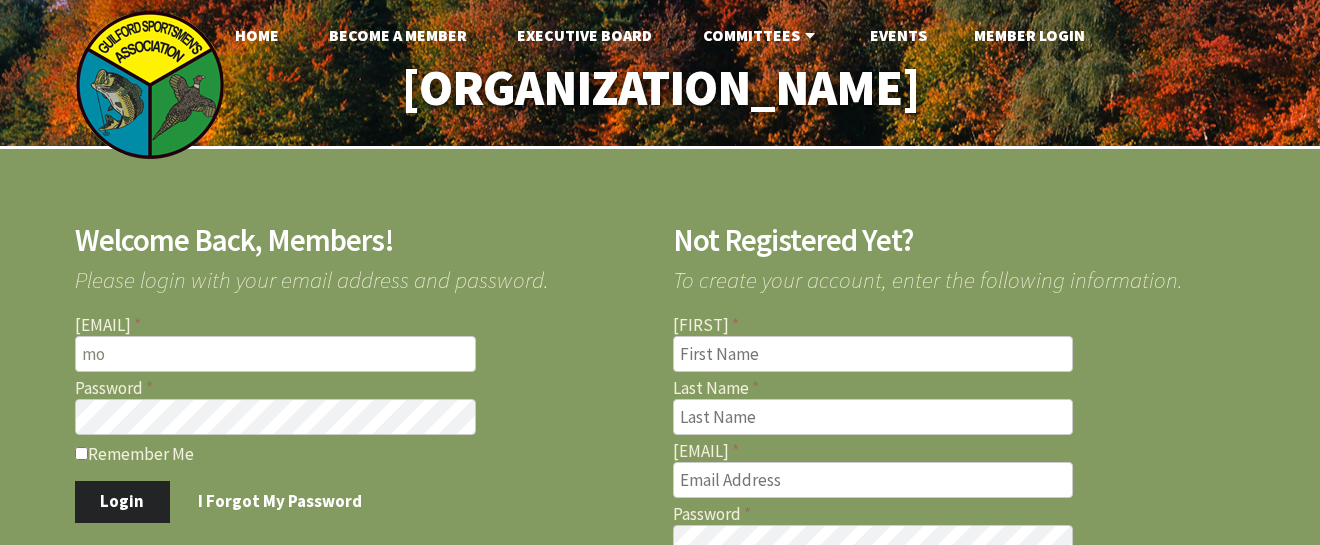 type on "m" 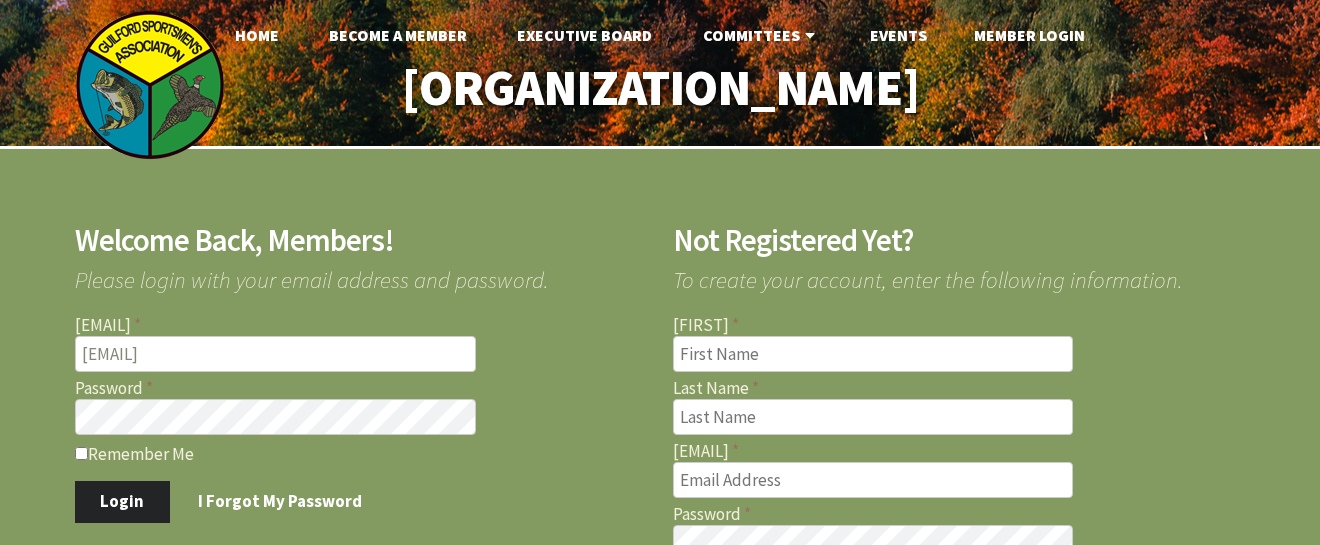 type on "[EMAIL]" 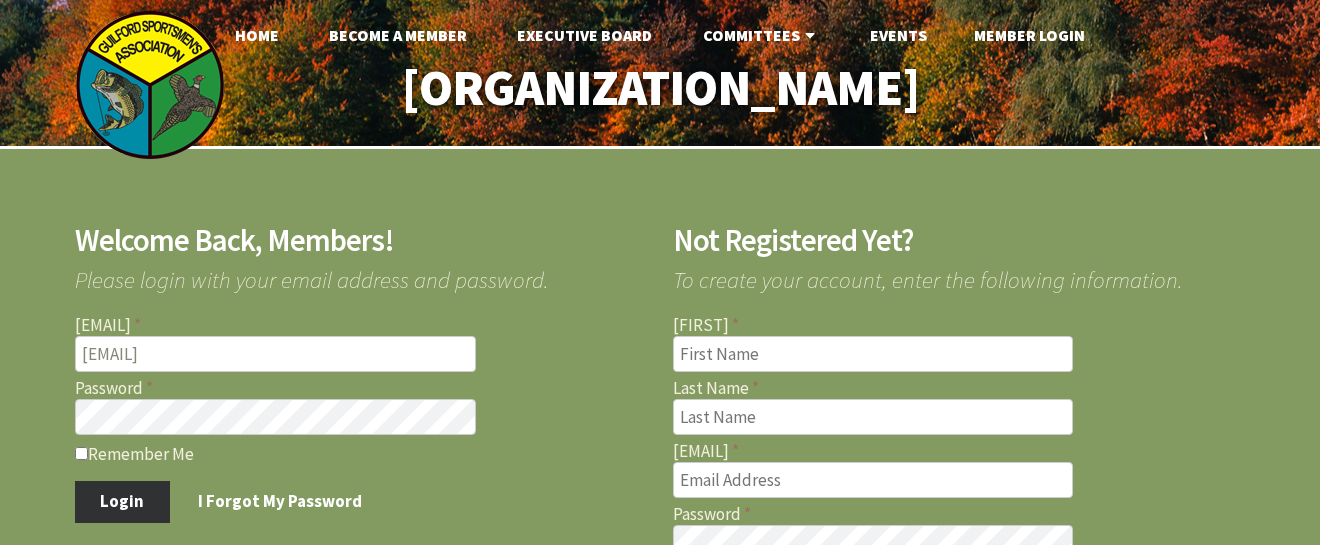 click on "Login" at bounding box center [122, 502] 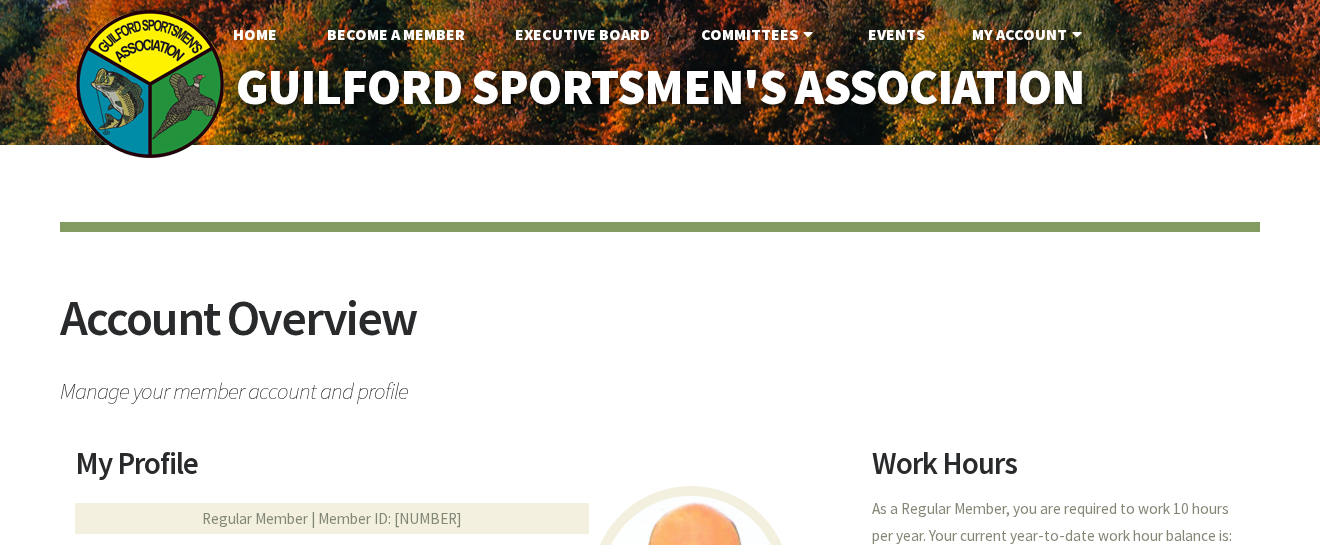 scroll, scrollTop: 0, scrollLeft: 0, axis: both 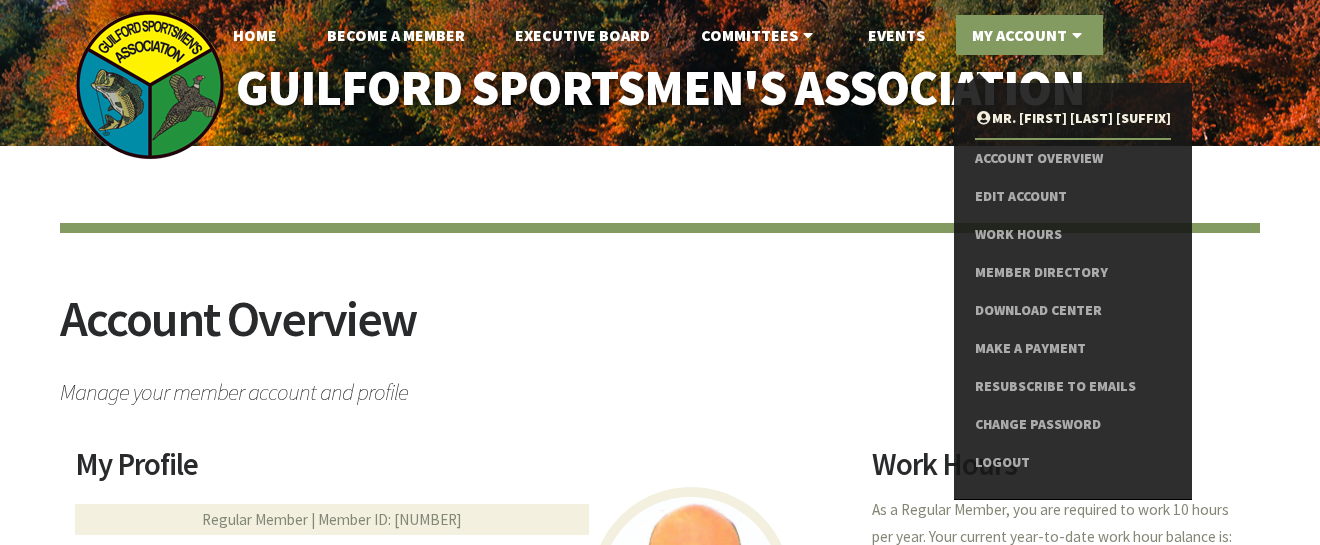 click on "My Account" at bounding box center (1029, 35) 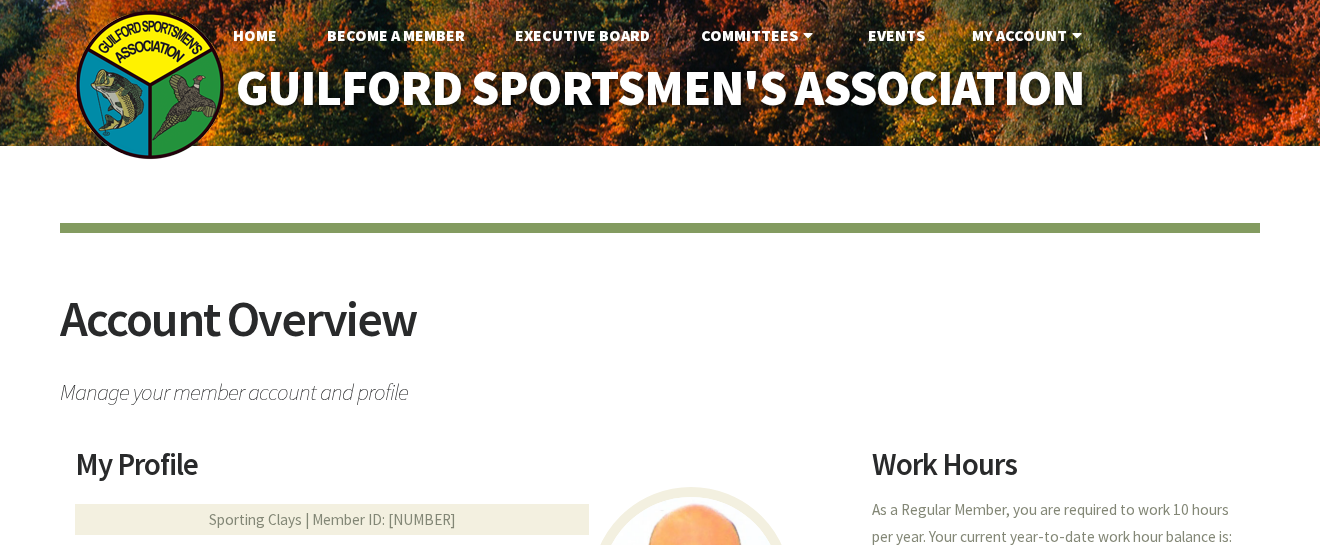 scroll, scrollTop: 0, scrollLeft: 0, axis: both 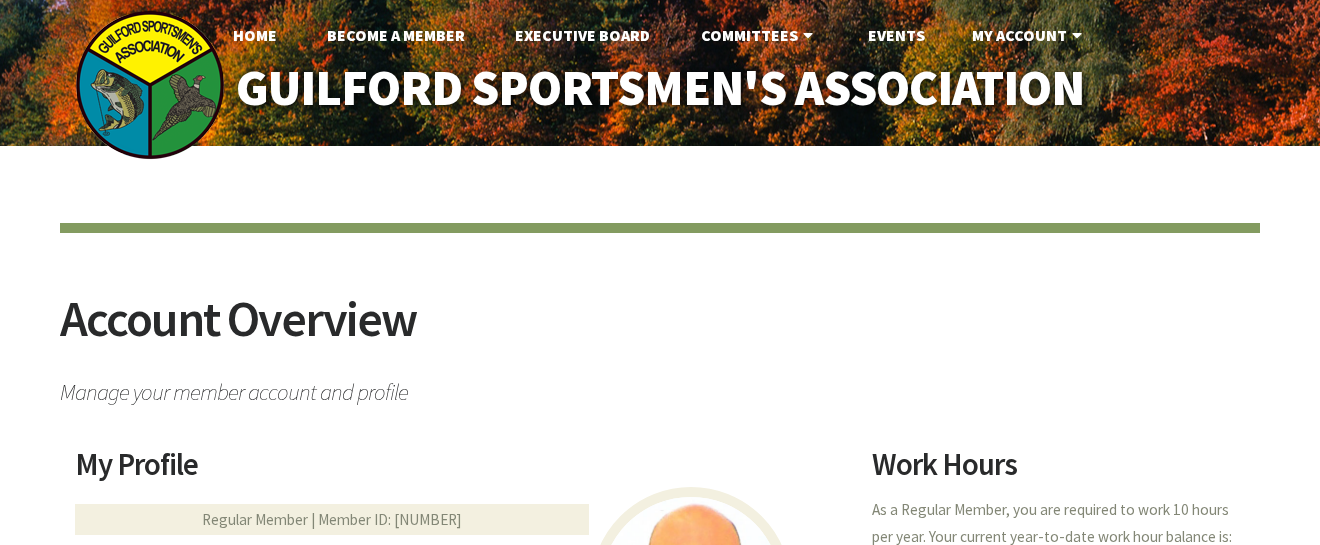 click on "My Account" at bounding box center (1029, 35) 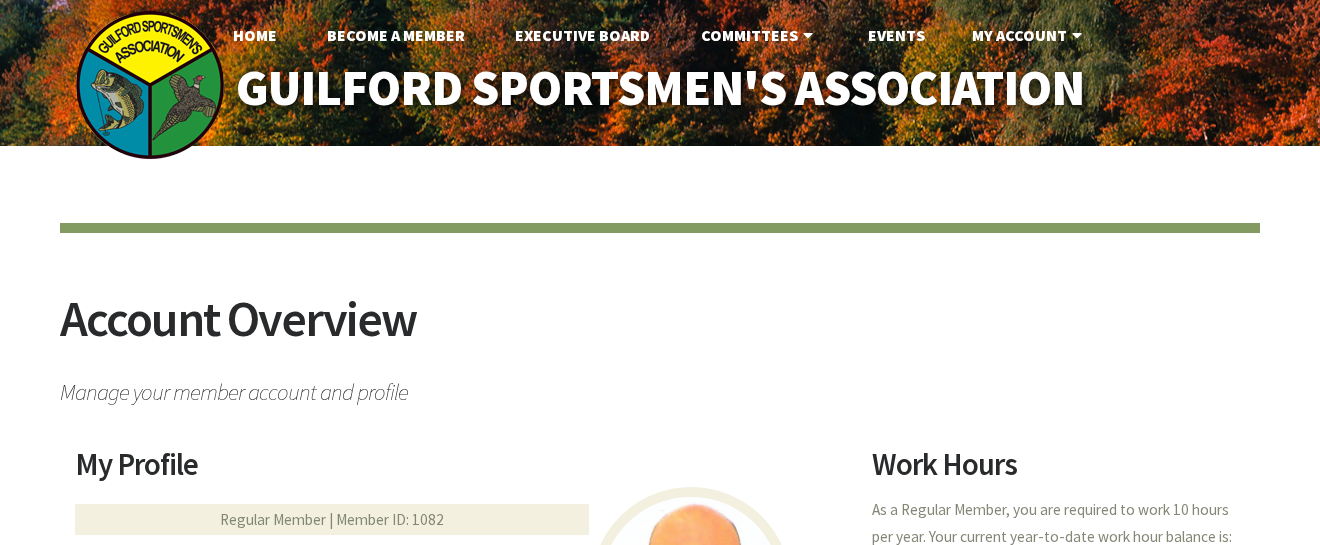 scroll, scrollTop: 0, scrollLeft: 0, axis: both 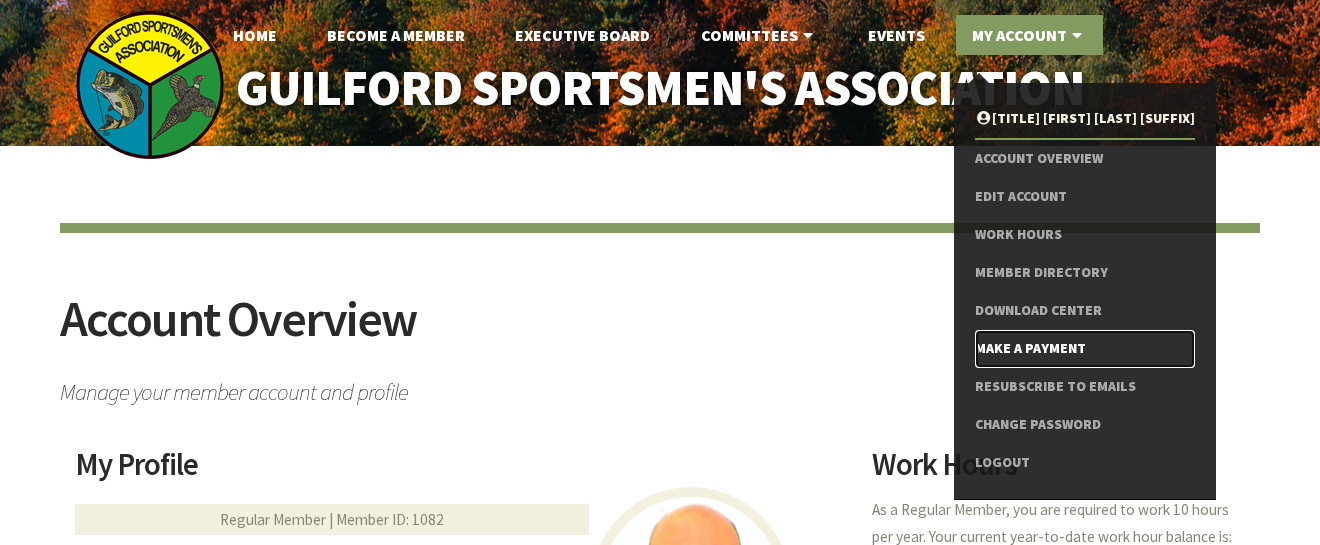 click on "Make a Payment" at bounding box center (1085, 349) 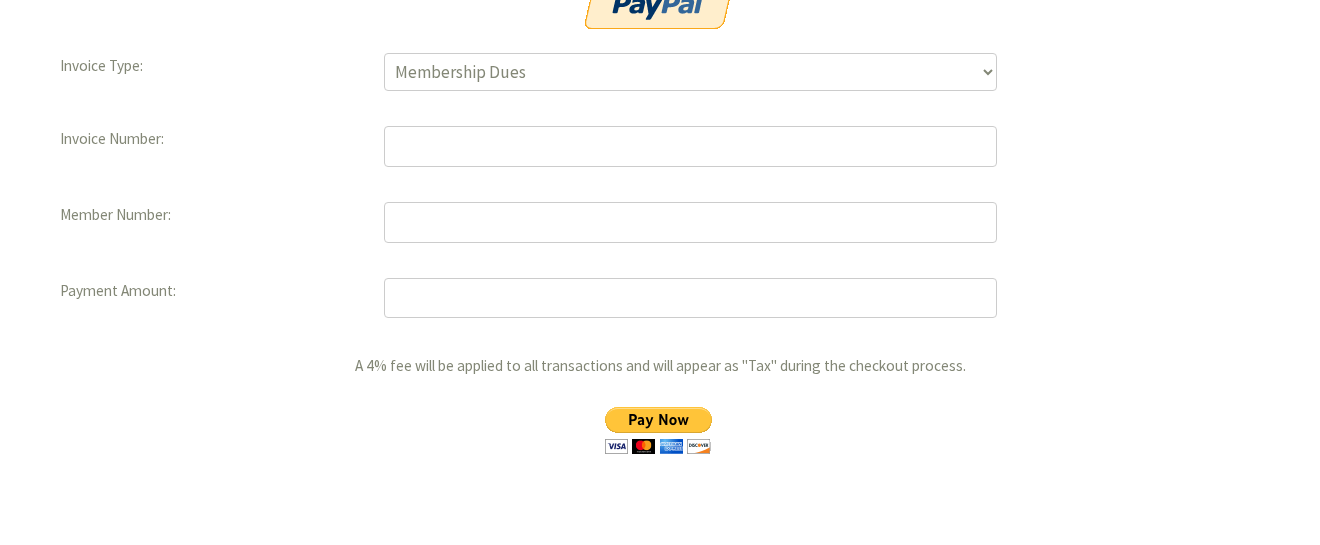 scroll, scrollTop: 520, scrollLeft: 0, axis: vertical 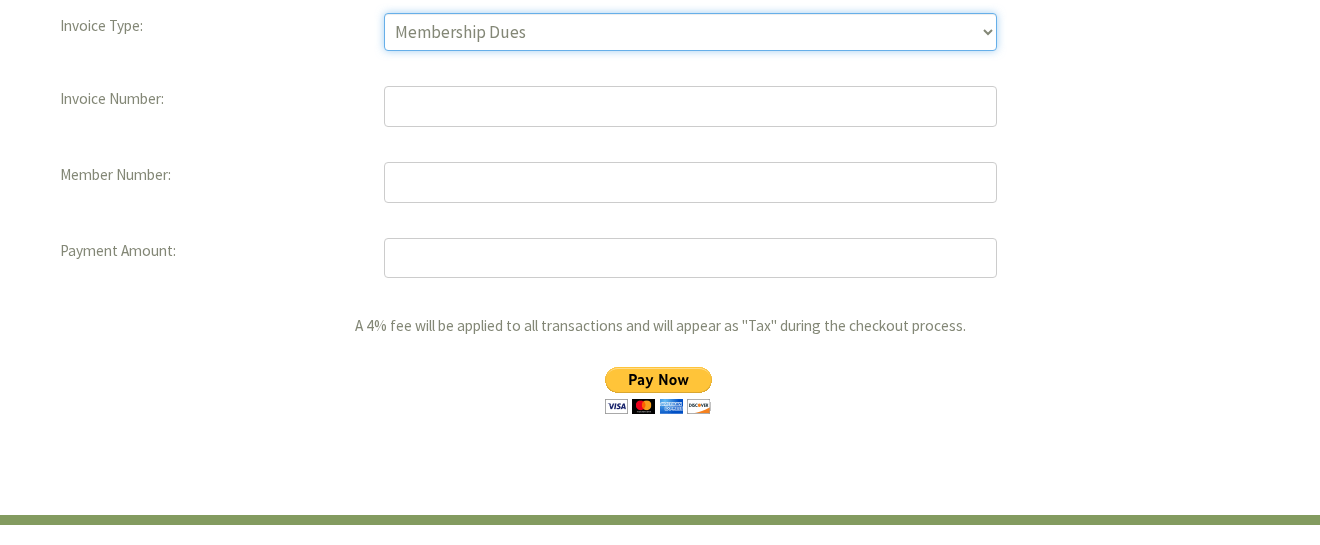 click on "Membership Dues
Land Assessment
Initiation Installment
Raffle Tickets" at bounding box center (690, 32) 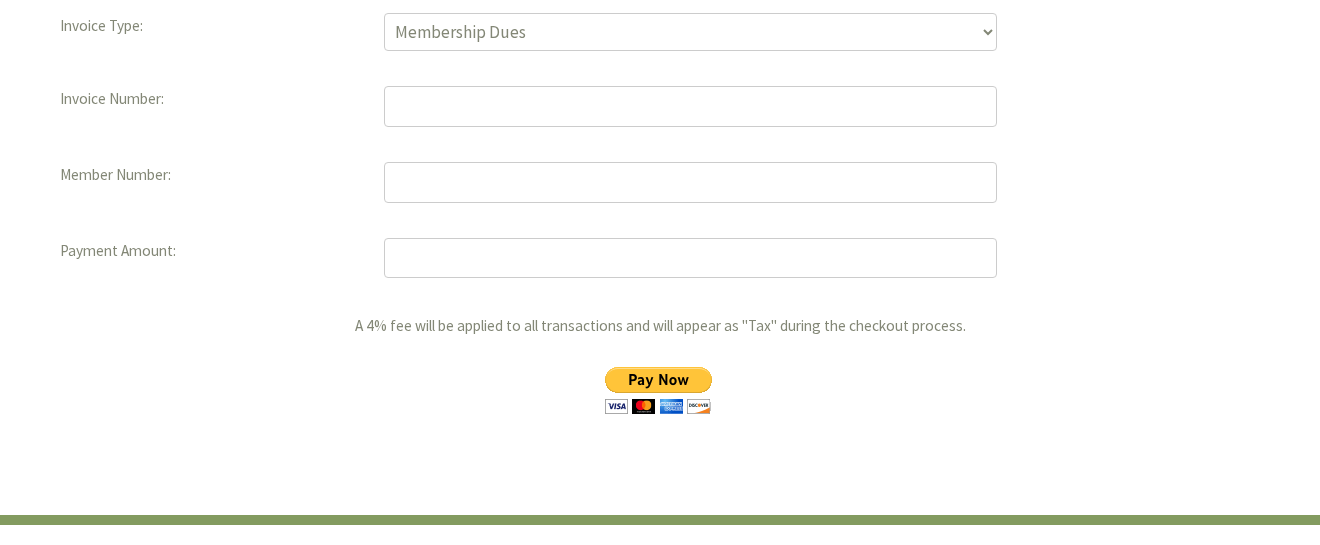 click on "Invoice Number" at bounding box center [210, 99] 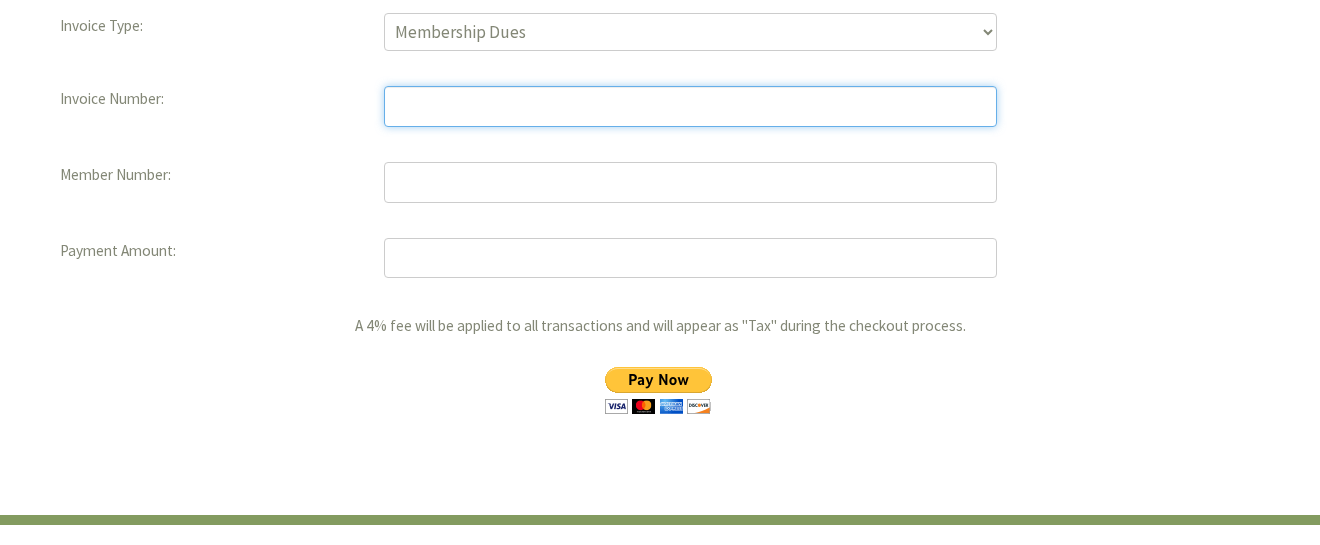 click at bounding box center (690, 106) 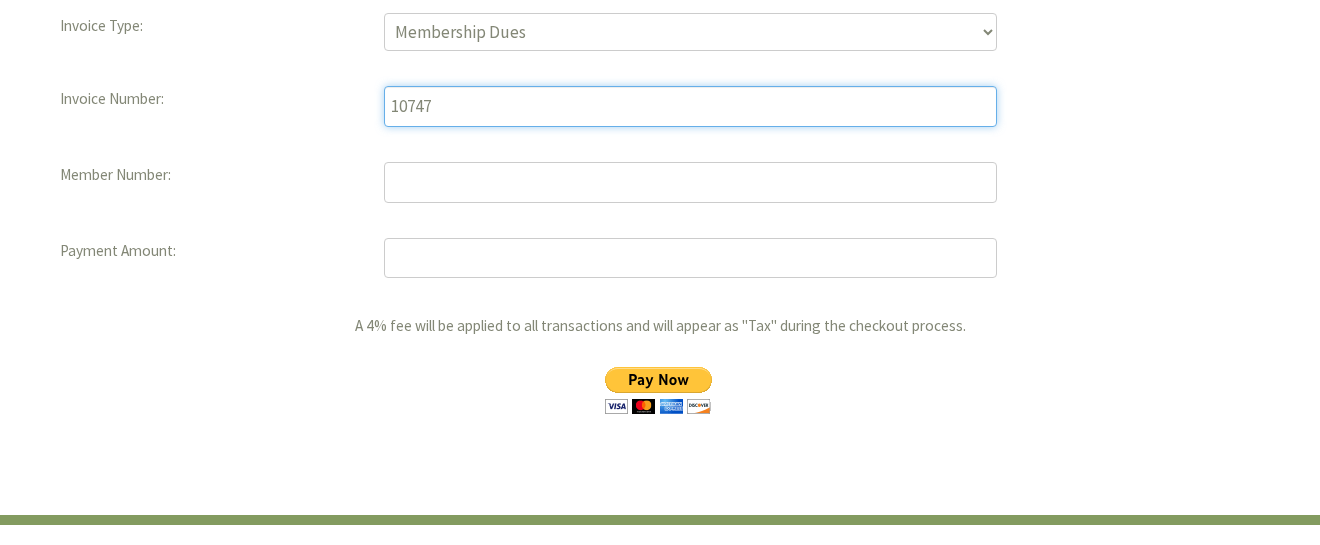 type on "10747" 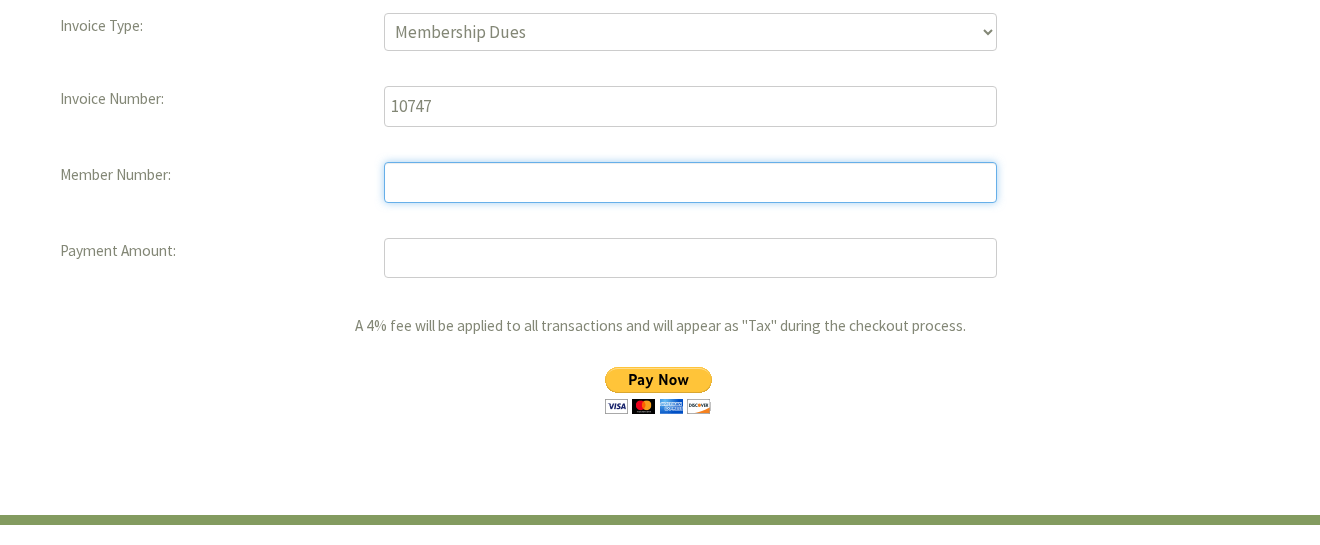 click at bounding box center [690, 182] 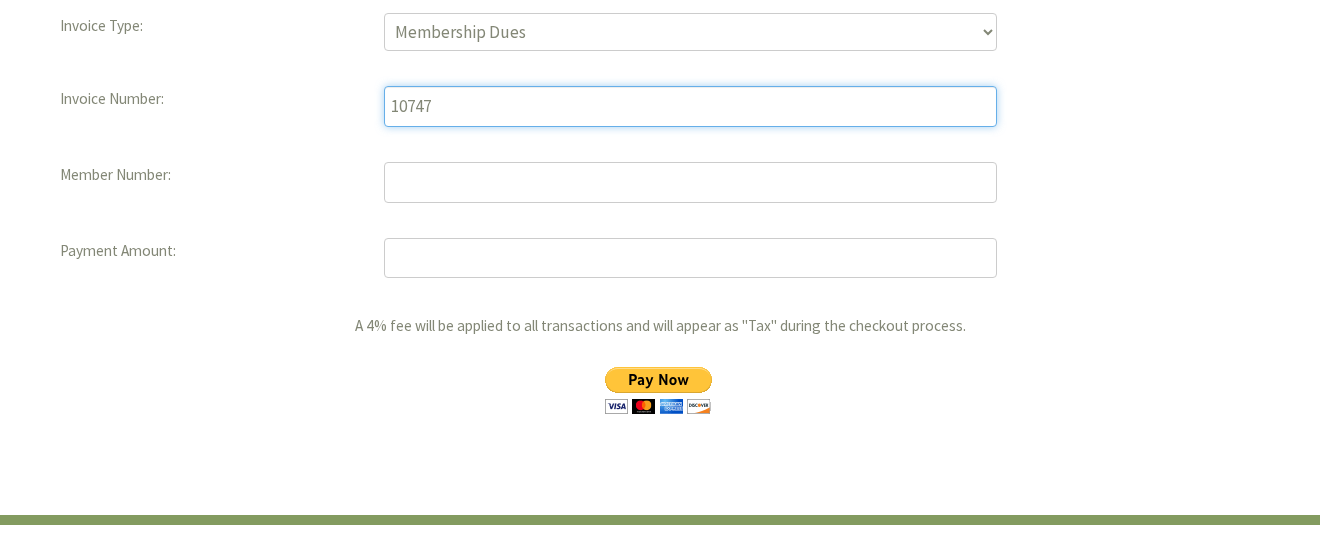 click on "Invoice Type
Membership Dues
Land Assessment
Initiation Installment
Raffle Tickets
Invoice Number
10747
Member Number
Payment Amount
A 4% fee will be applied to all transactions and will appear as "Tax" during the checkout process." at bounding box center [660, 217] 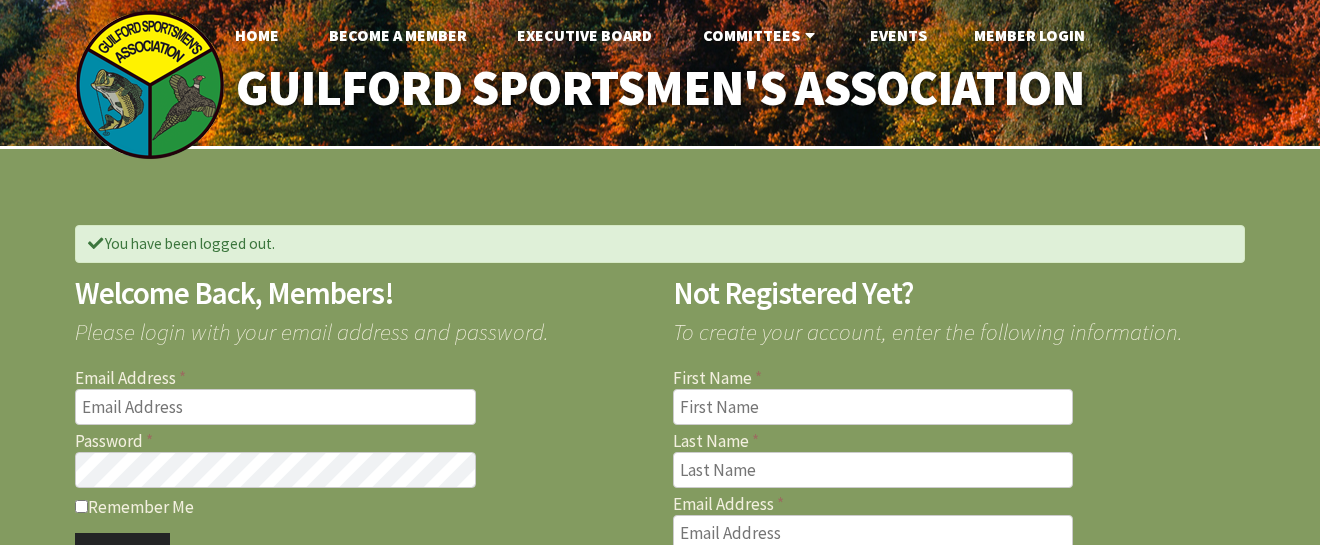 scroll, scrollTop: 0, scrollLeft: 0, axis: both 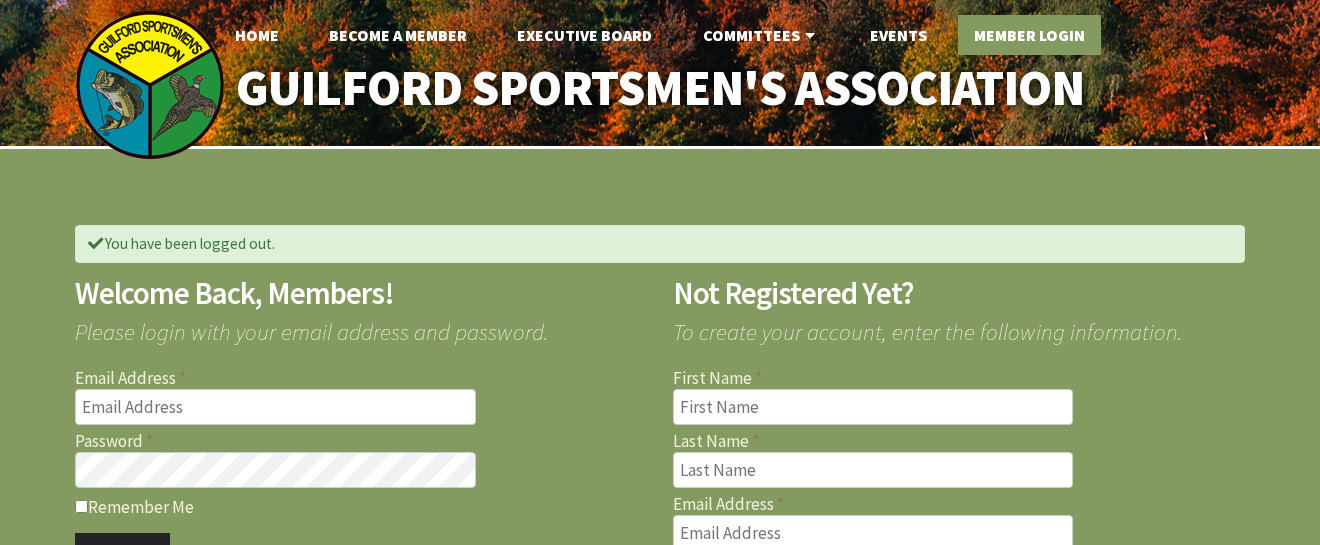 click on "Member Login" at bounding box center (1029, 35) 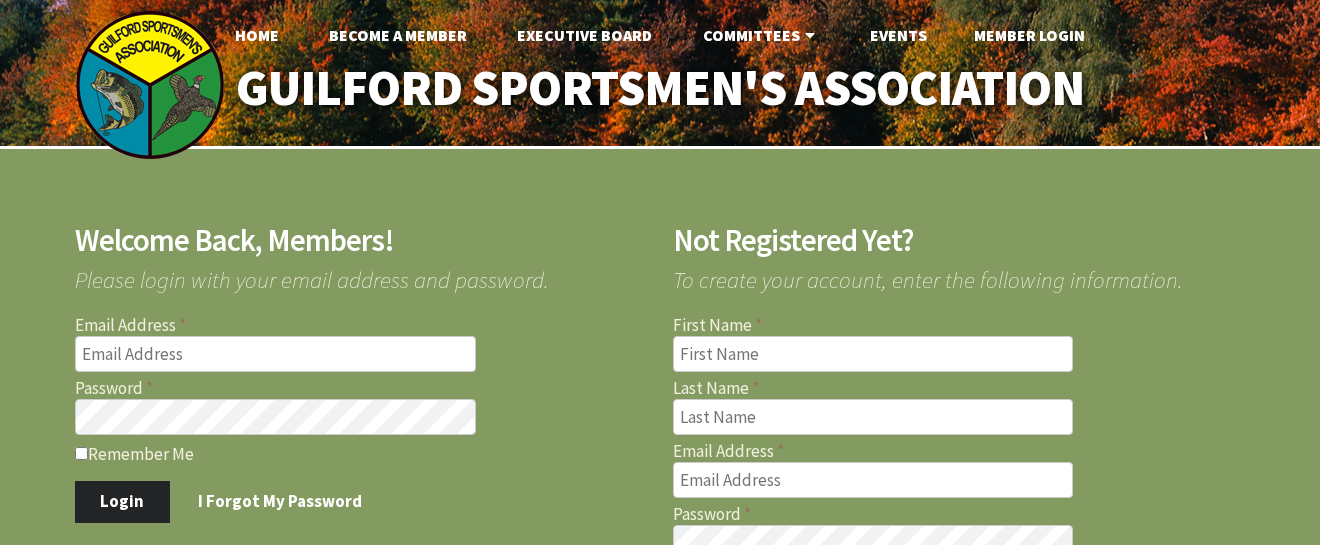 scroll, scrollTop: 0, scrollLeft: 0, axis: both 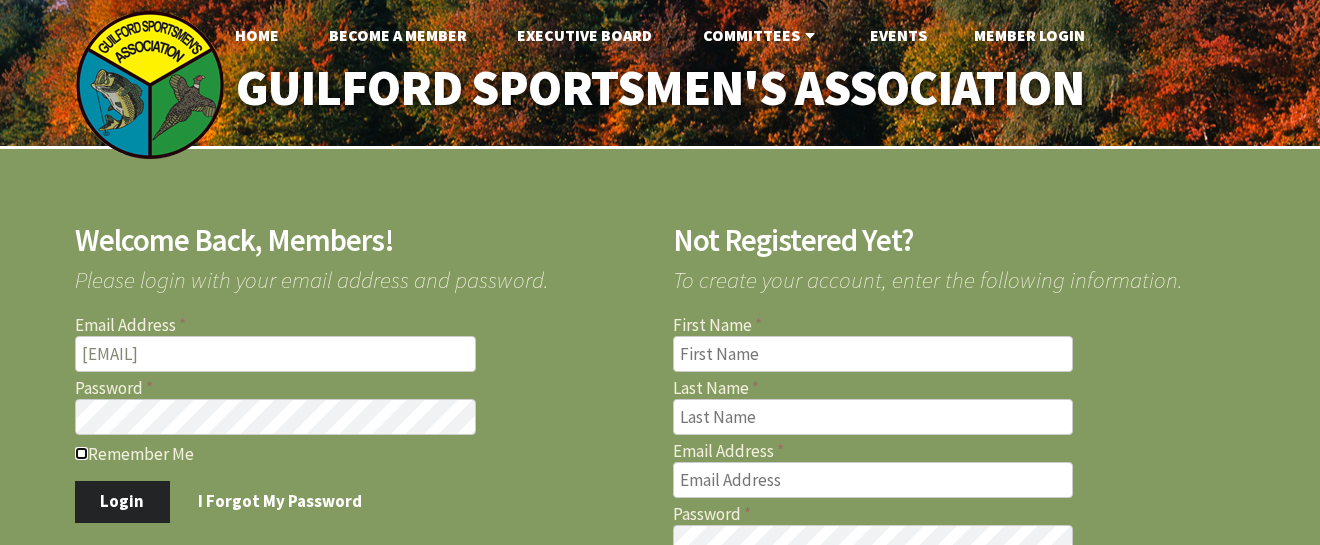click on "Remember Me" at bounding box center [81, 453] 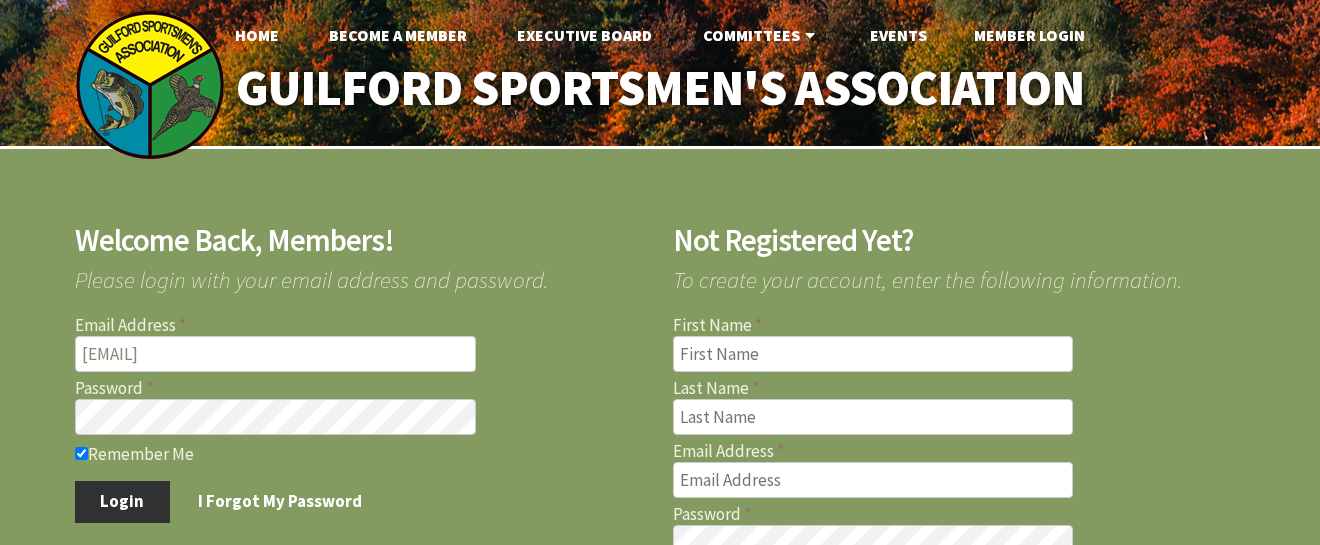 click on "Login" at bounding box center (122, 502) 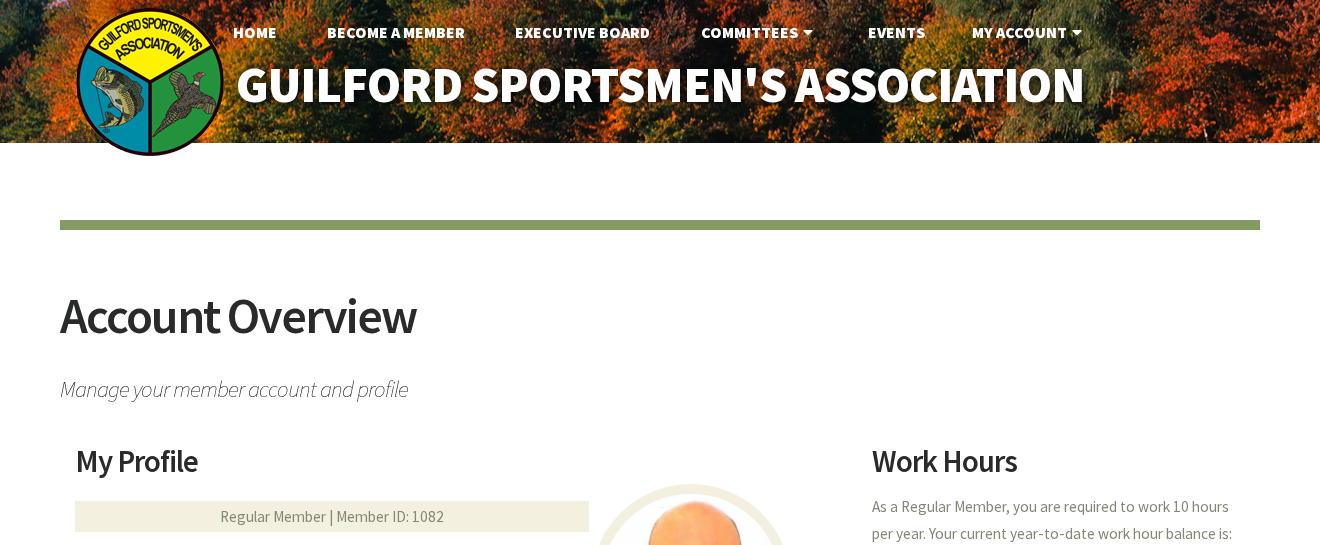 scroll, scrollTop: 0, scrollLeft: 0, axis: both 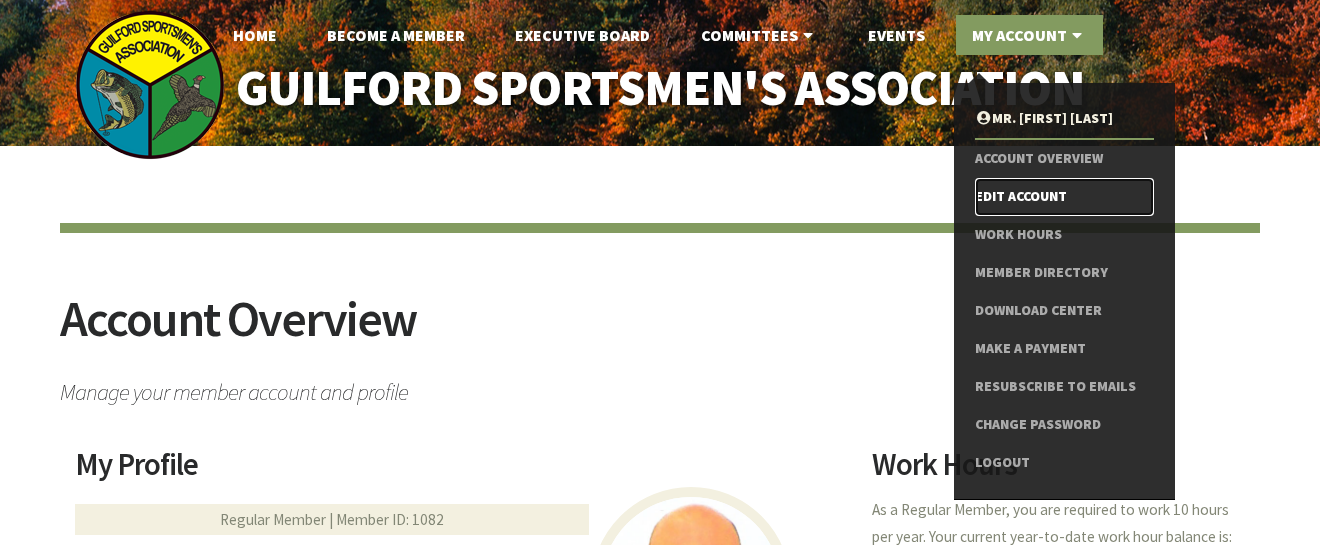 click on "Edit Account" at bounding box center [1064, 197] 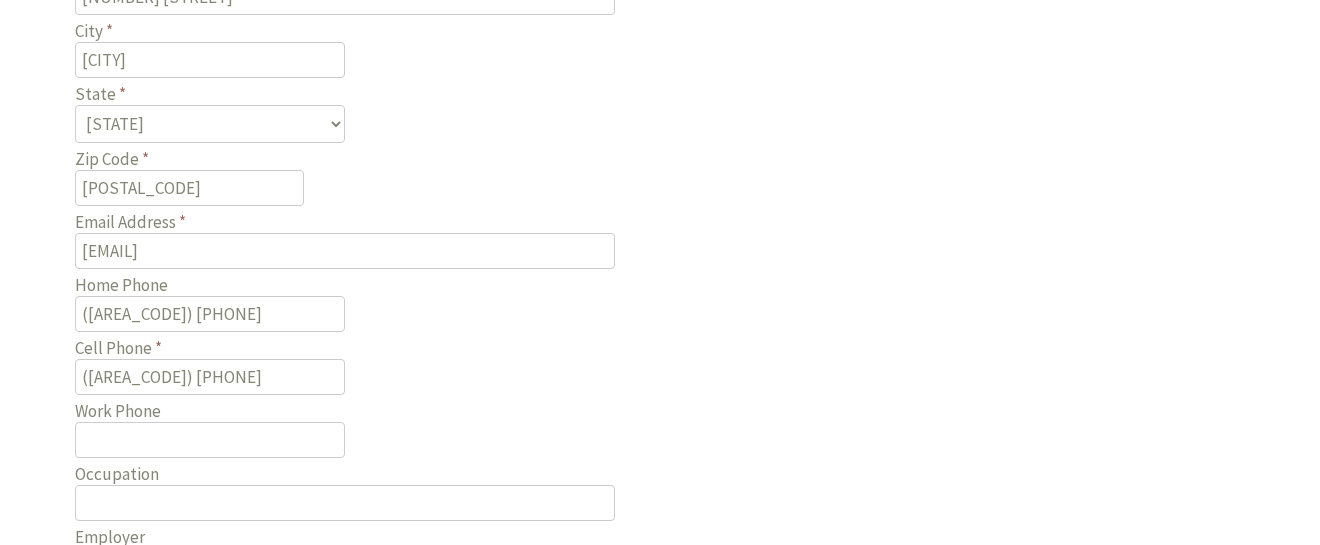 scroll, scrollTop: 920, scrollLeft: 0, axis: vertical 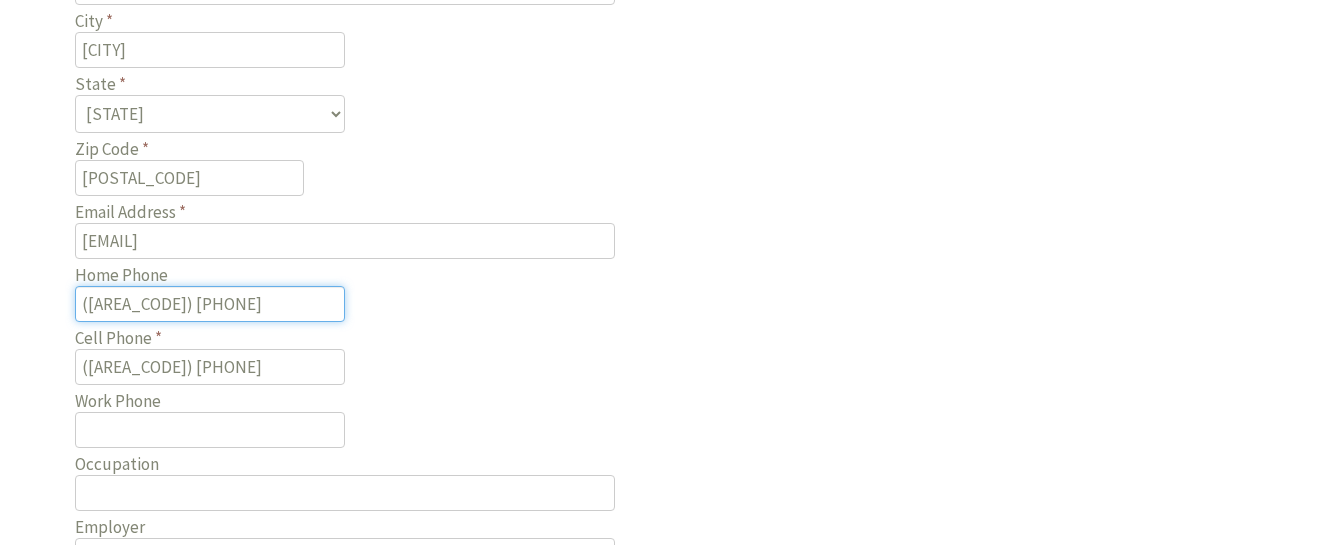 click on "([AREA_CODE]) [PHONE]" at bounding box center (210, 304) 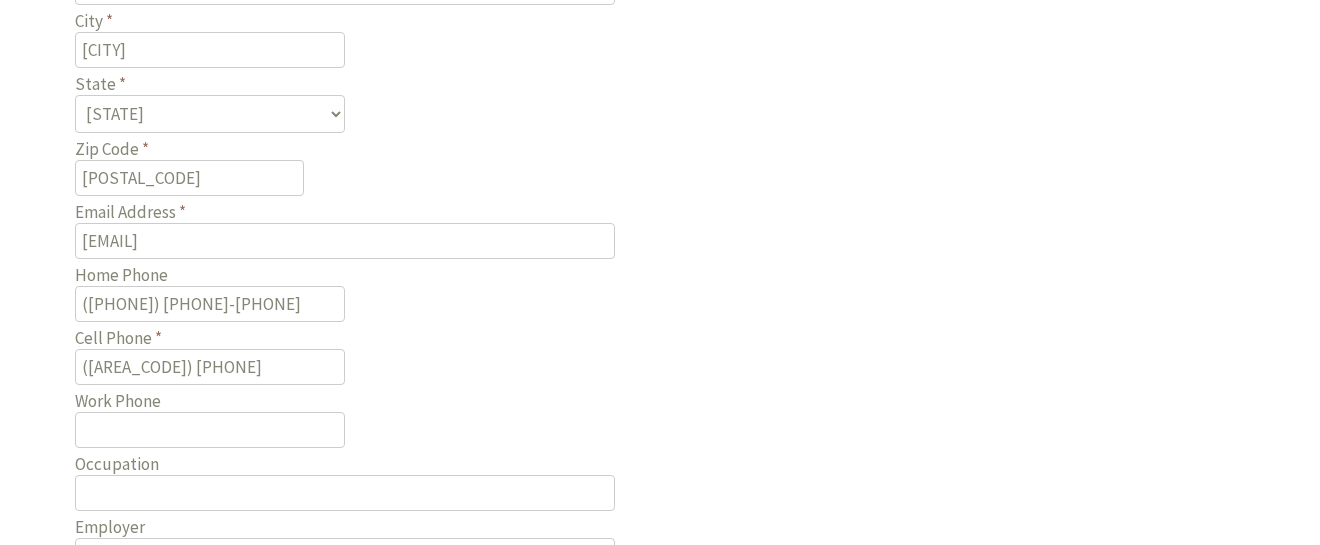 type 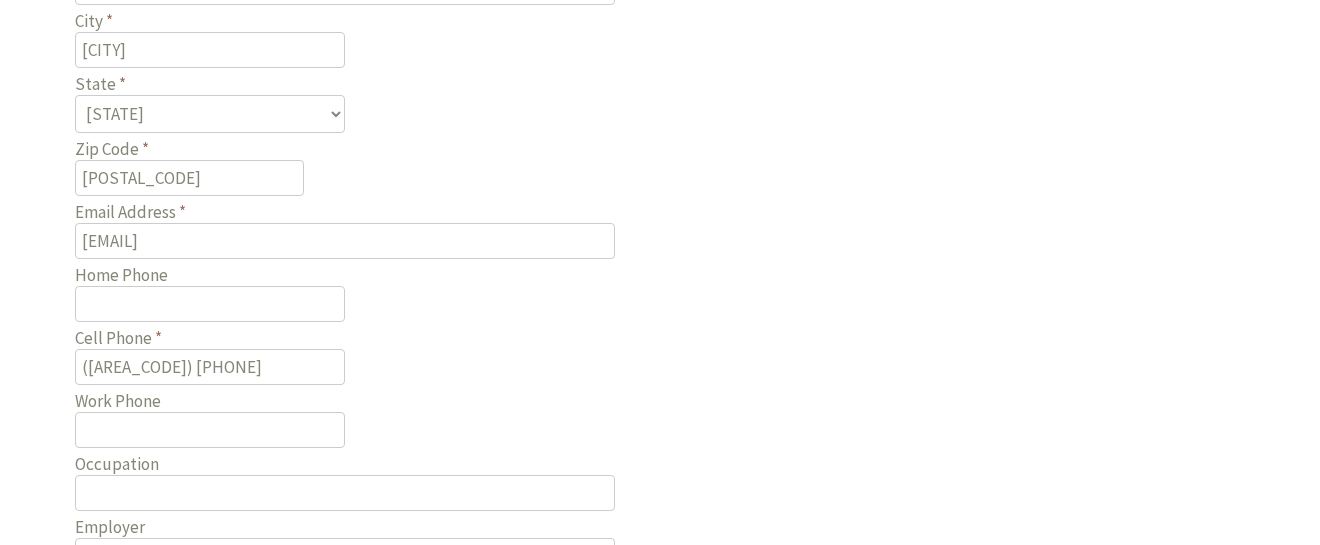 click on "Prefix
[PREFIX]
[PREFIX]
[PREFIX]
[PREFIX]
[PREFIX]
[PREFIX]
First Name
[FIRST]
Middle Initial
Last Name
[LAST]
Suffix
[SUFFIX]
[SUFFIX]
[SUFFIX]
[SUFFIX]
[SUFFIX]
Preferred Name  Enter your preferred first name if it differs from your given first name.  A preferred name could be a nickname or middle name (ex: Joe could be a preferred name for Joseph).  Leave this field blank if you prefer to be addressed by your given first name.
Address
[NUMBER] [STREET]
City
[CITY]
State
[STATE]
[STATE]
[STATE]
[STATE]
[STATE]
[STATE]
[STATE]
[STATE]
[STATE]
[STATE]
[STATE]
[STATE]
[STATE]
[STATE]
[STATE]
[STATE]
[STATE]
[STATE]
[STATE]
[STATE]
[STATE]
[STATE]
[STATE]
[STATE]
[STATE]" at bounding box center (461, 139) 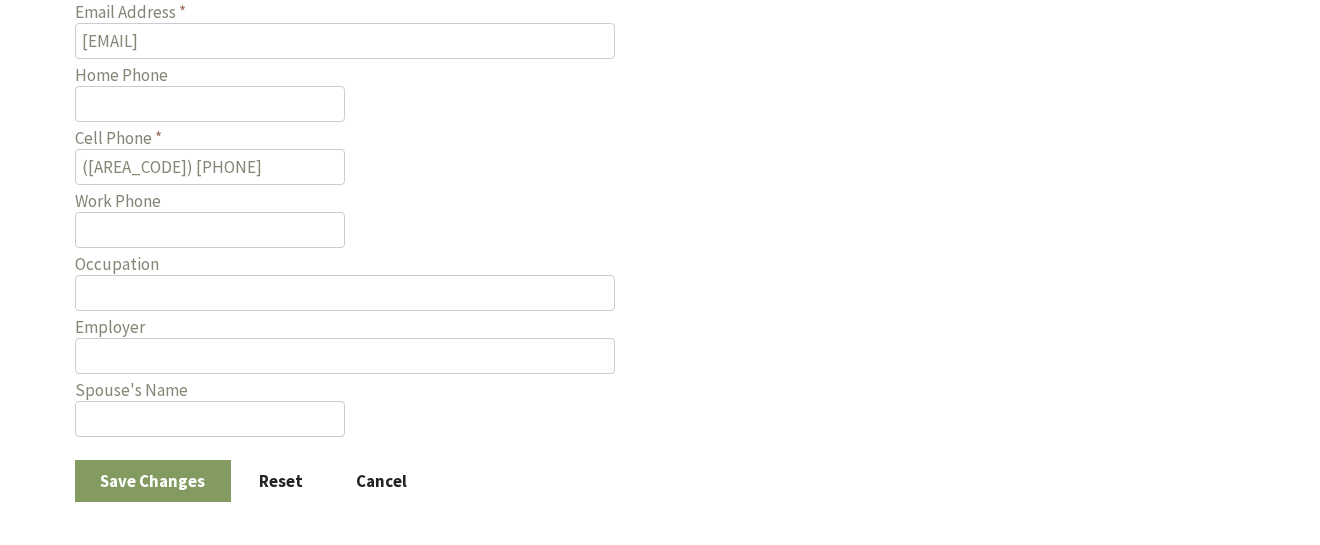 scroll, scrollTop: 1160, scrollLeft: 0, axis: vertical 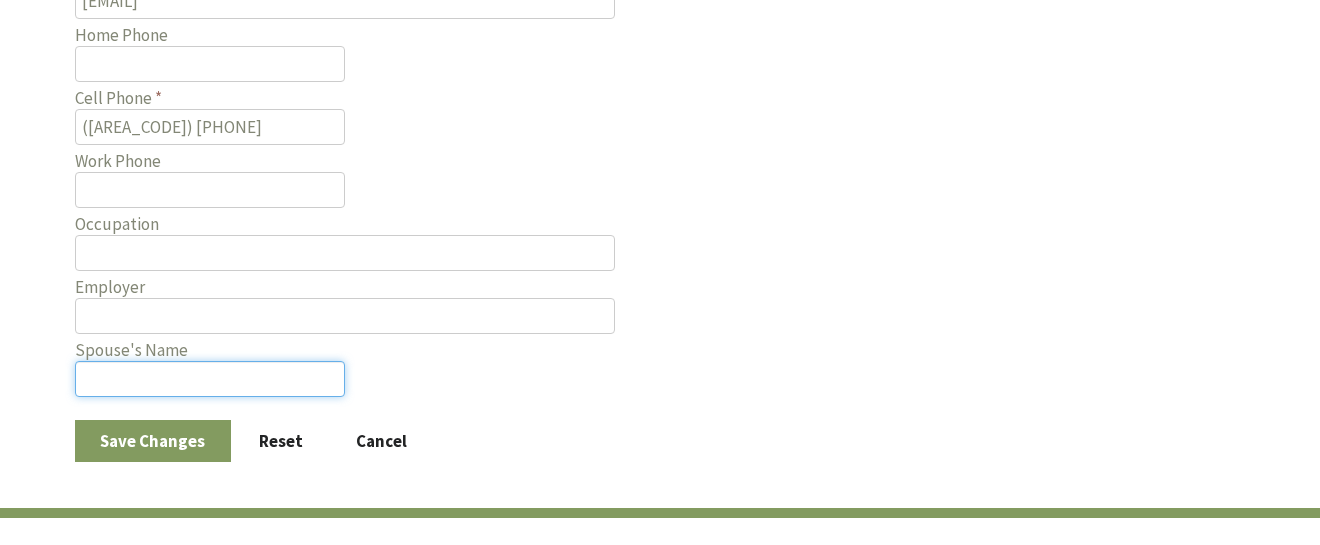click on "Spouse's Name" at bounding box center (210, 379) 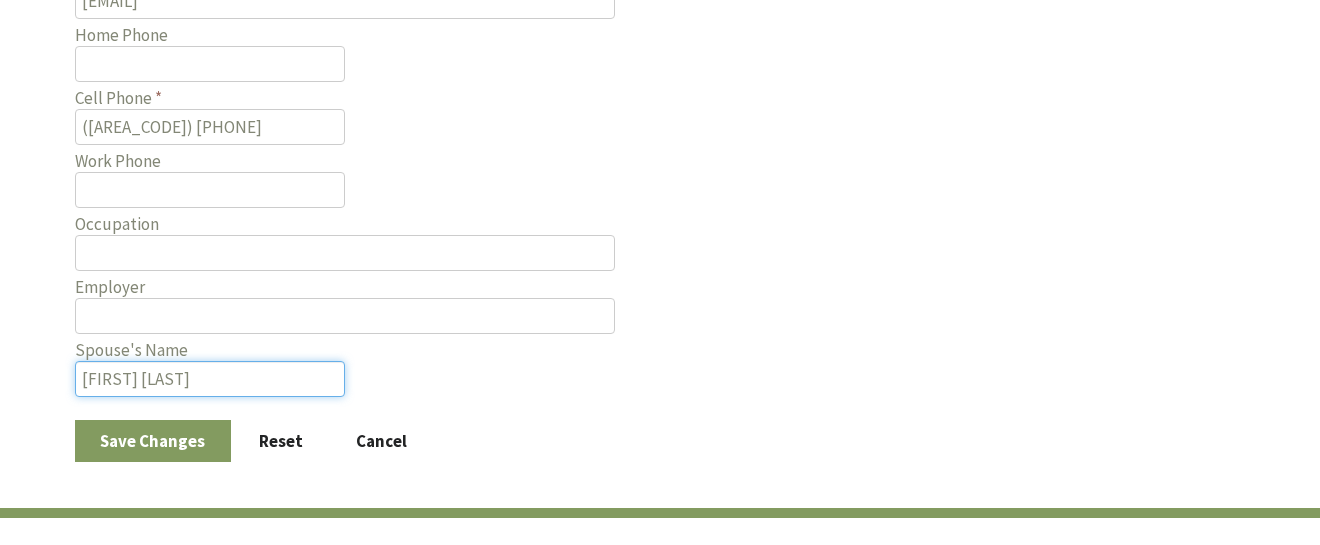 click on "[FIRST] [LAST]" at bounding box center (210, 379) 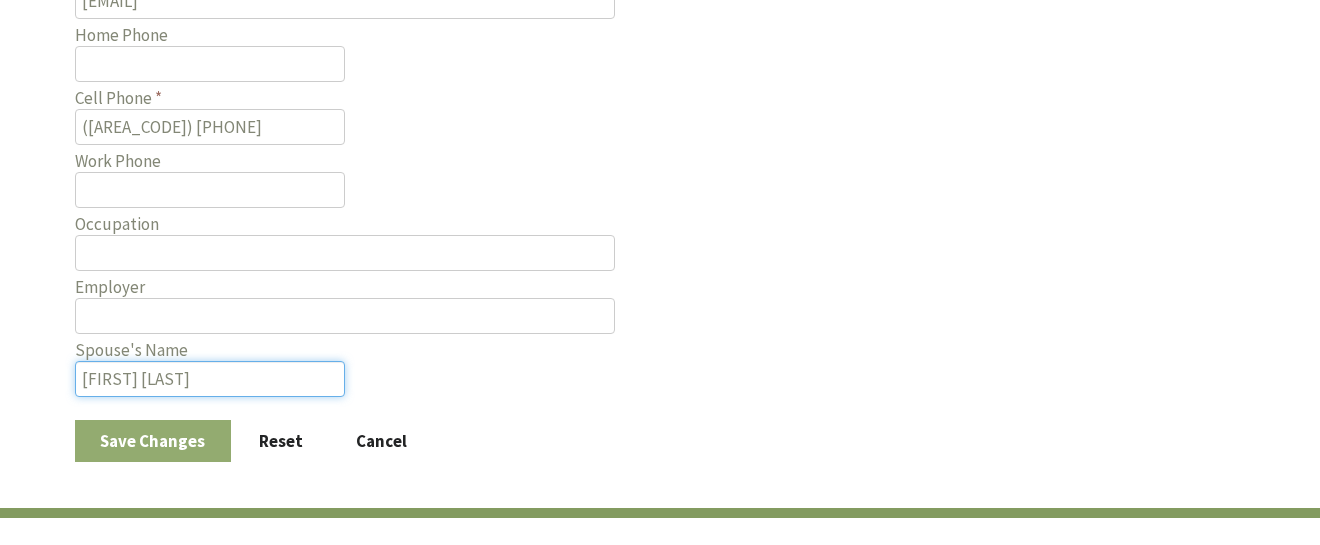 type on "[FIRST] [LAST]" 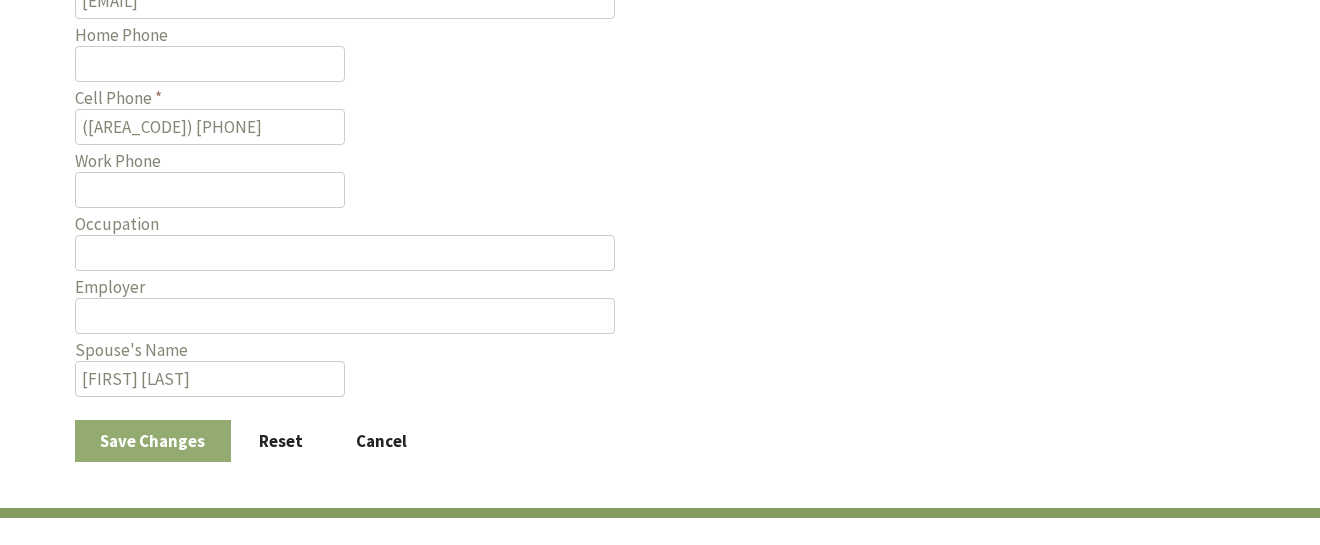 click on "Save Changes" at bounding box center (153, 441) 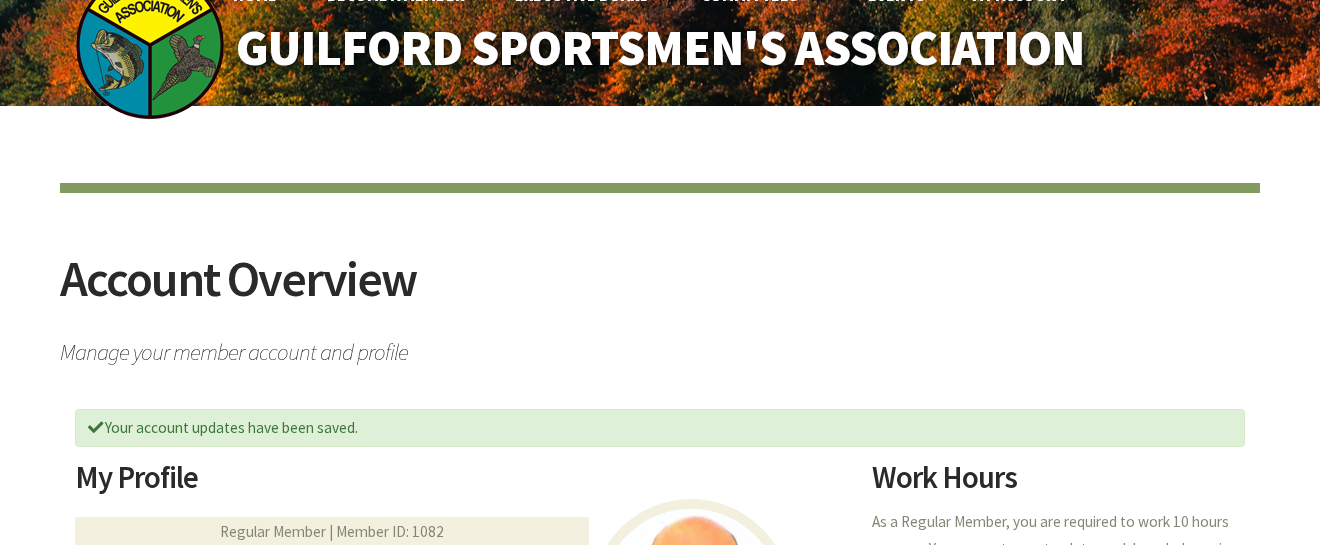 scroll, scrollTop: 0, scrollLeft: 0, axis: both 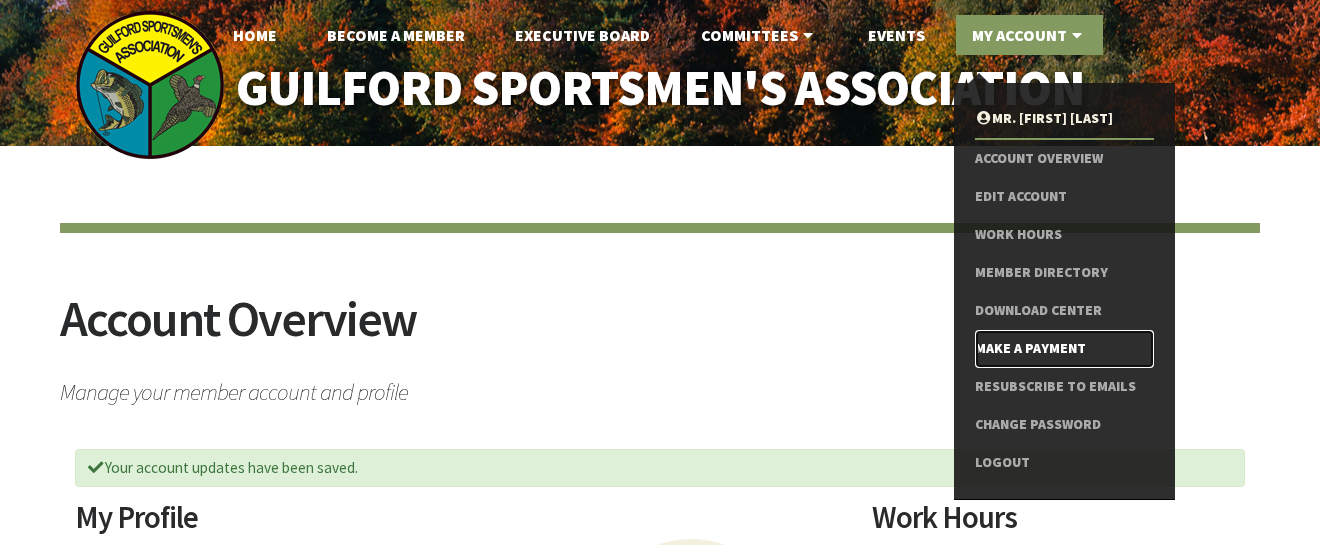 click on "Make a Payment" at bounding box center (1064, 349) 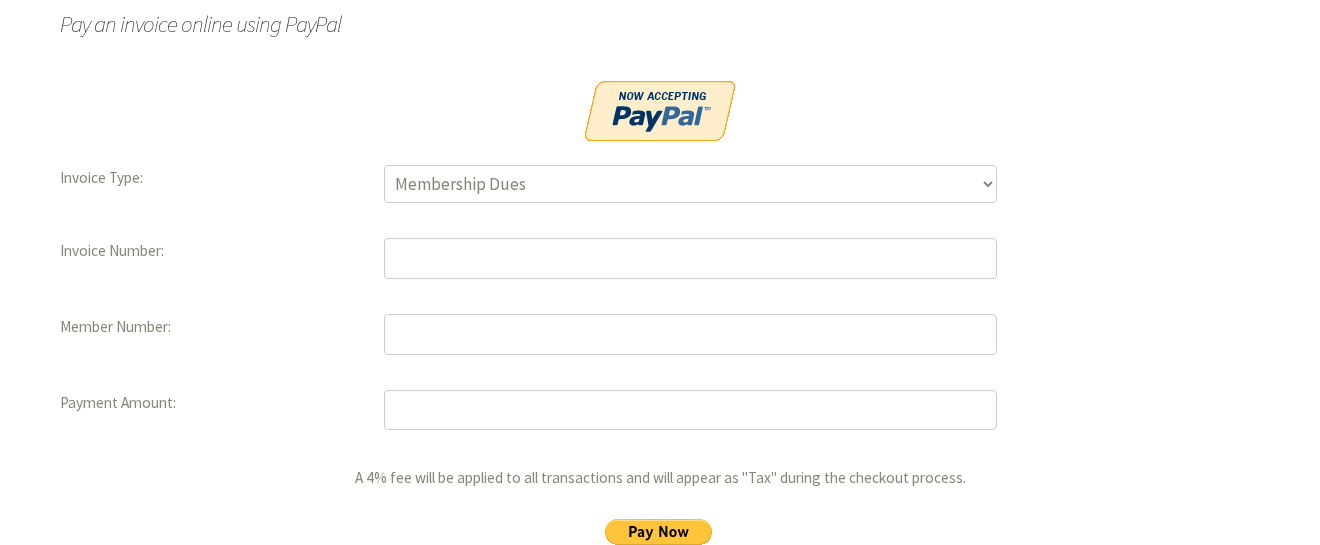 scroll, scrollTop: 400, scrollLeft: 0, axis: vertical 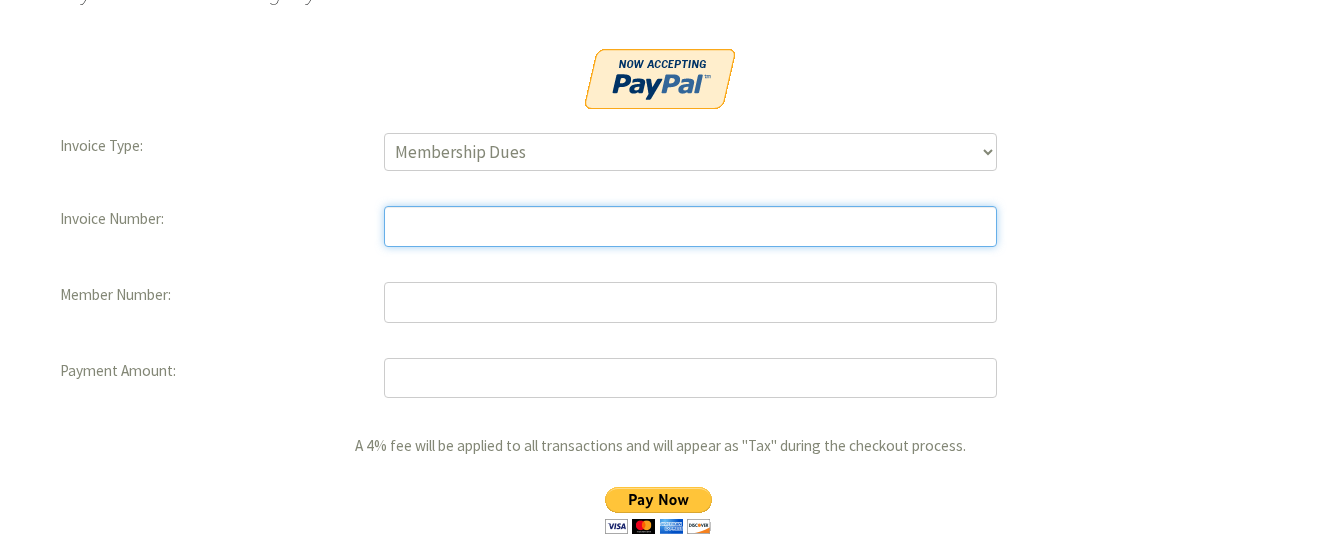 click at bounding box center (690, 226) 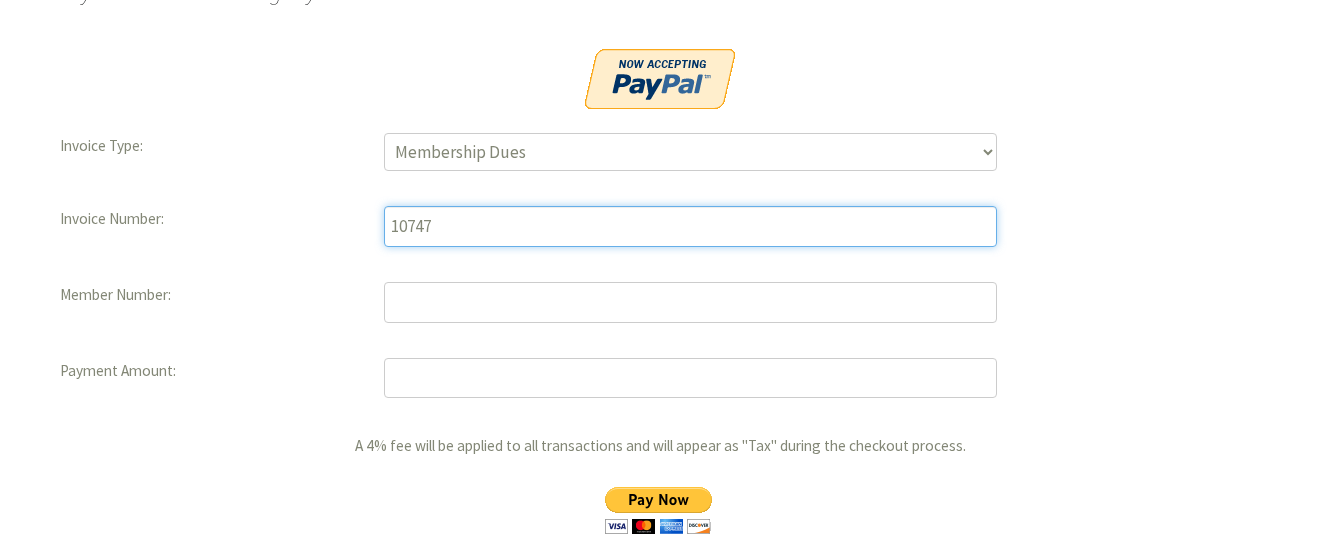 type on "10747" 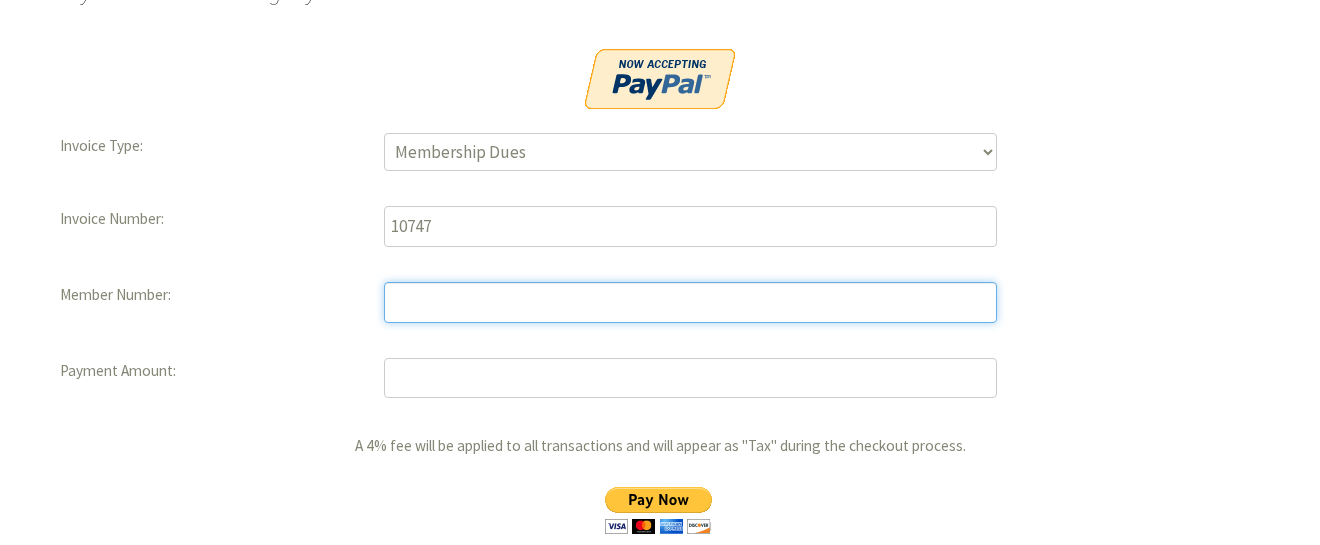 click at bounding box center (690, 302) 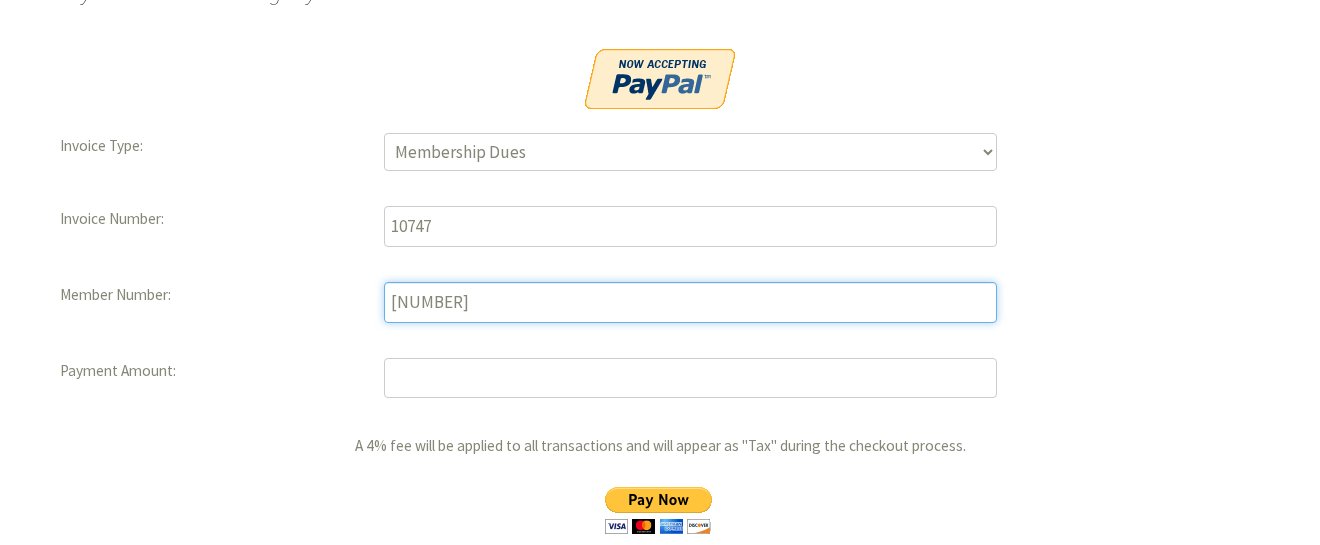 type on "[NUMBER]" 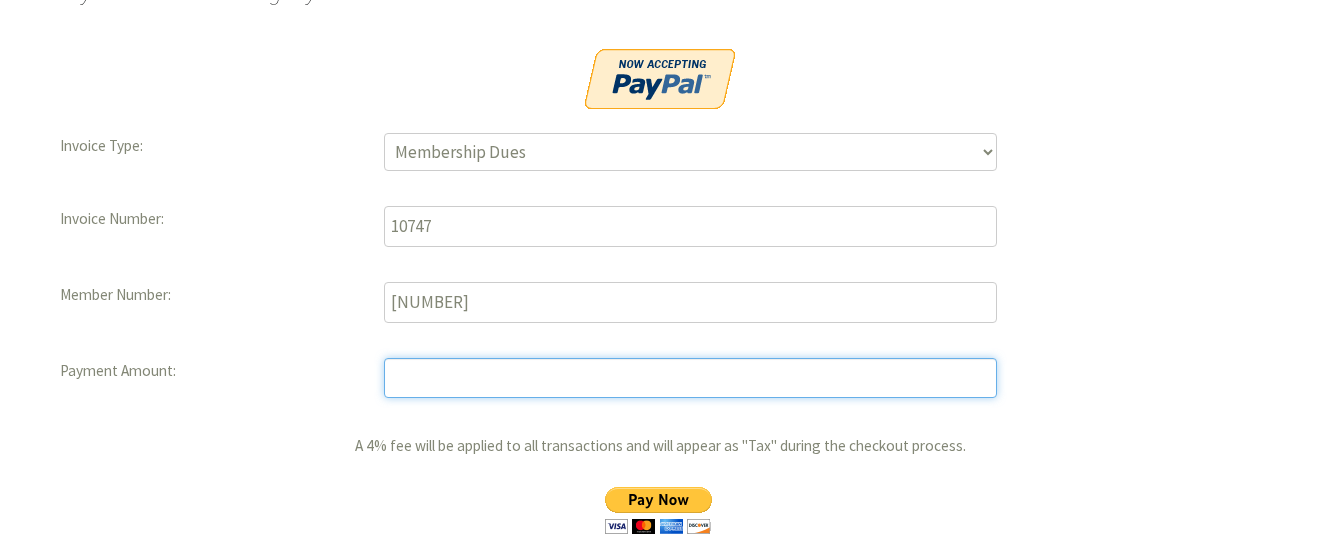 click at bounding box center (690, 378) 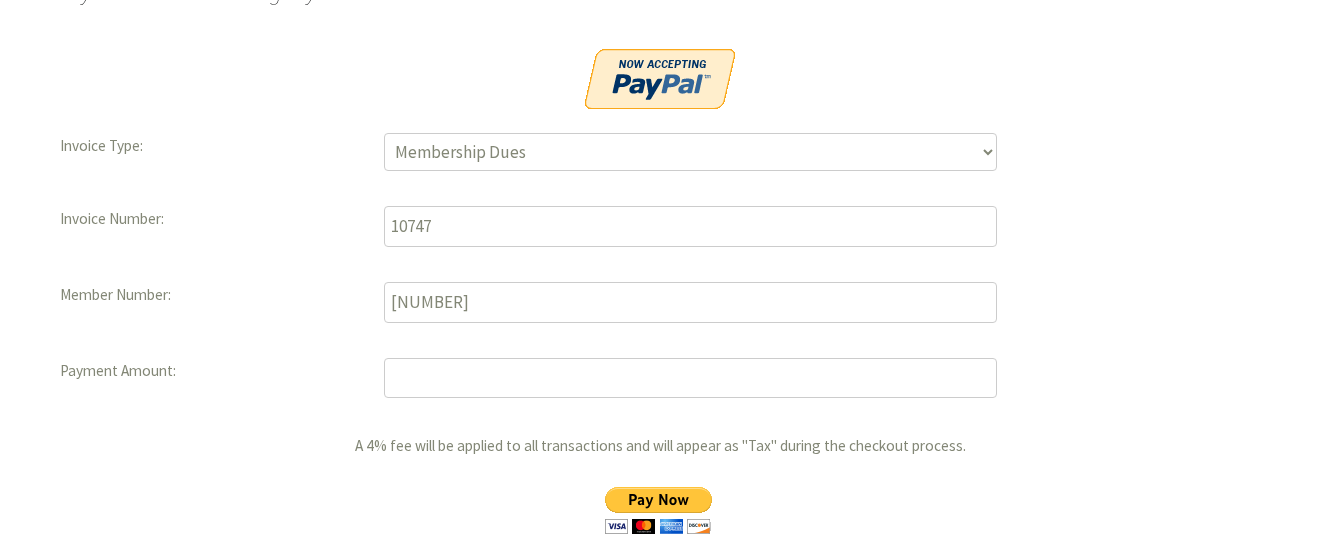 click on "A 4% fee will be applied to all transactions and will appear as "Tax" during the checkout process." at bounding box center (660, 487) 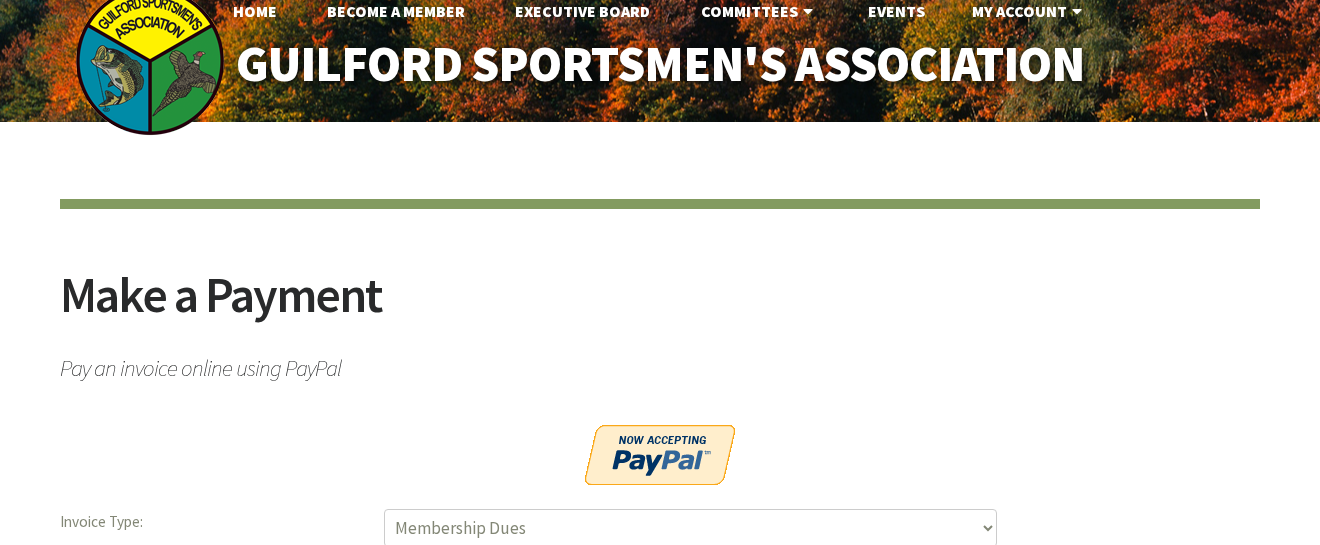 scroll, scrollTop: 0, scrollLeft: 0, axis: both 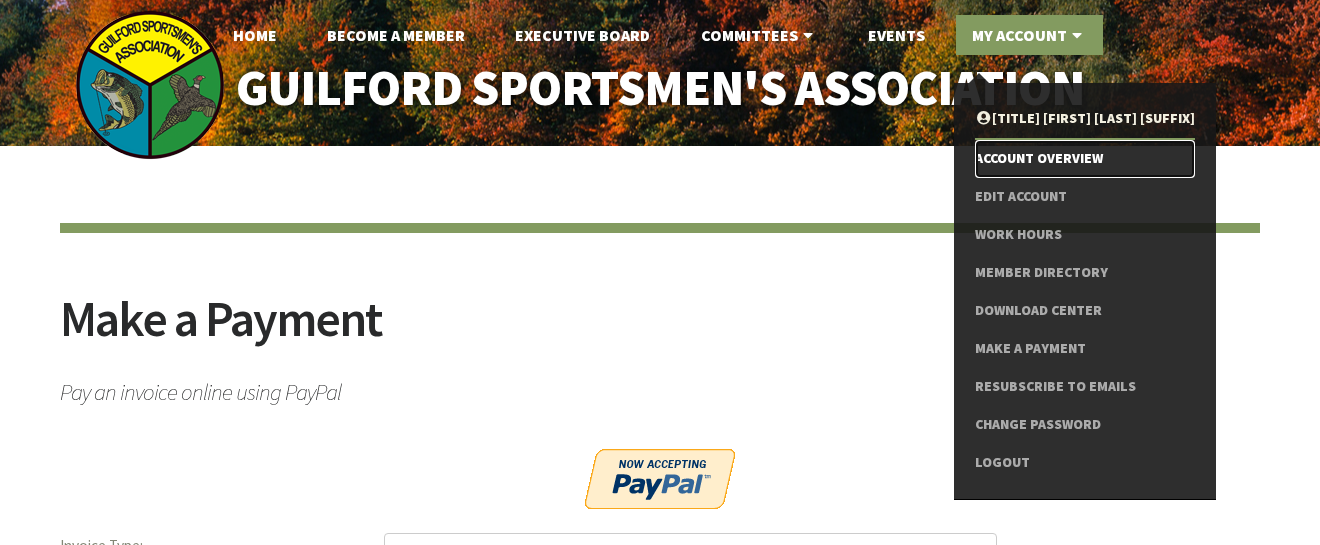 click on "Account Overview" at bounding box center (1085, 159) 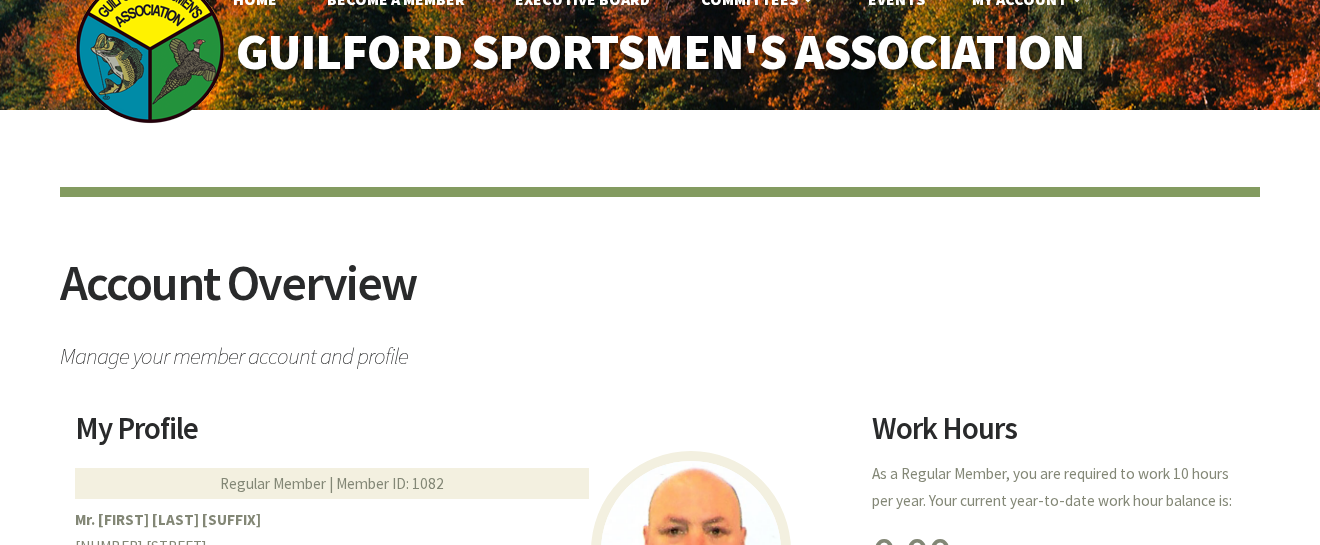 scroll, scrollTop: 0, scrollLeft: 0, axis: both 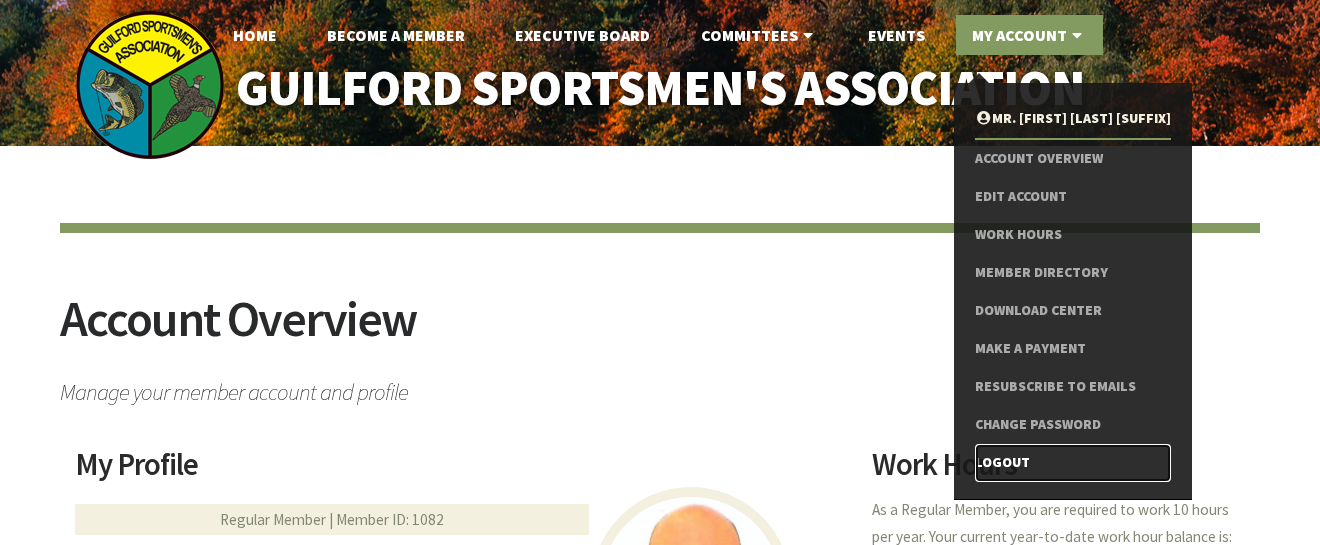 click on "Logout" at bounding box center [1073, 463] 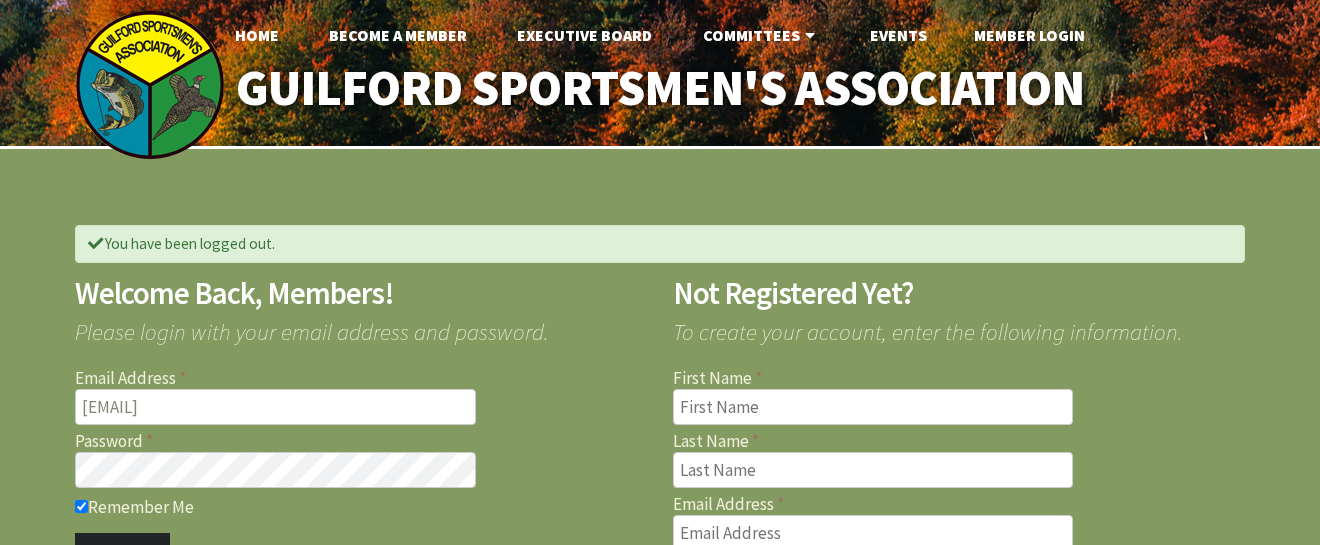 scroll, scrollTop: 0, scrollLeft: 0, axis: both 